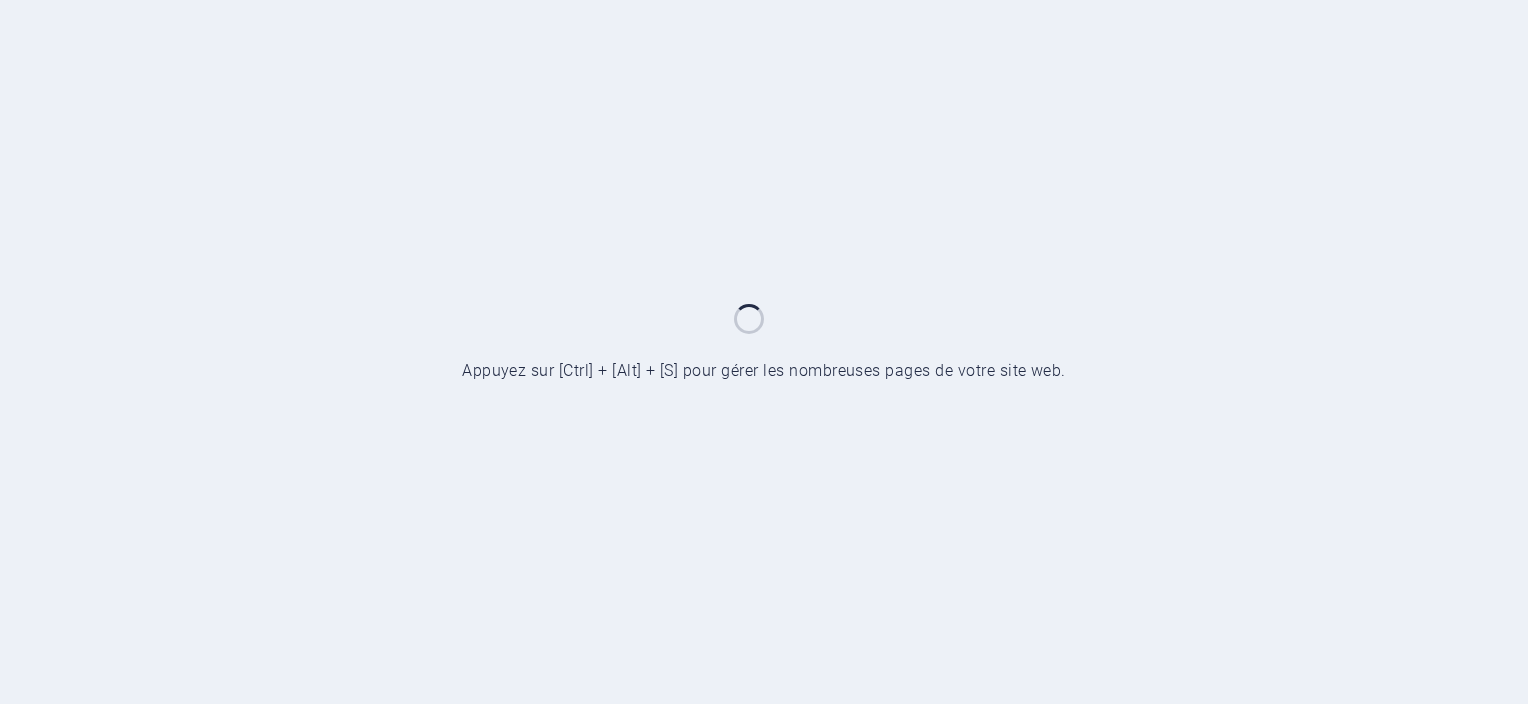 scroll, scrollTop: 0, scrollLeft: 0, axis: both 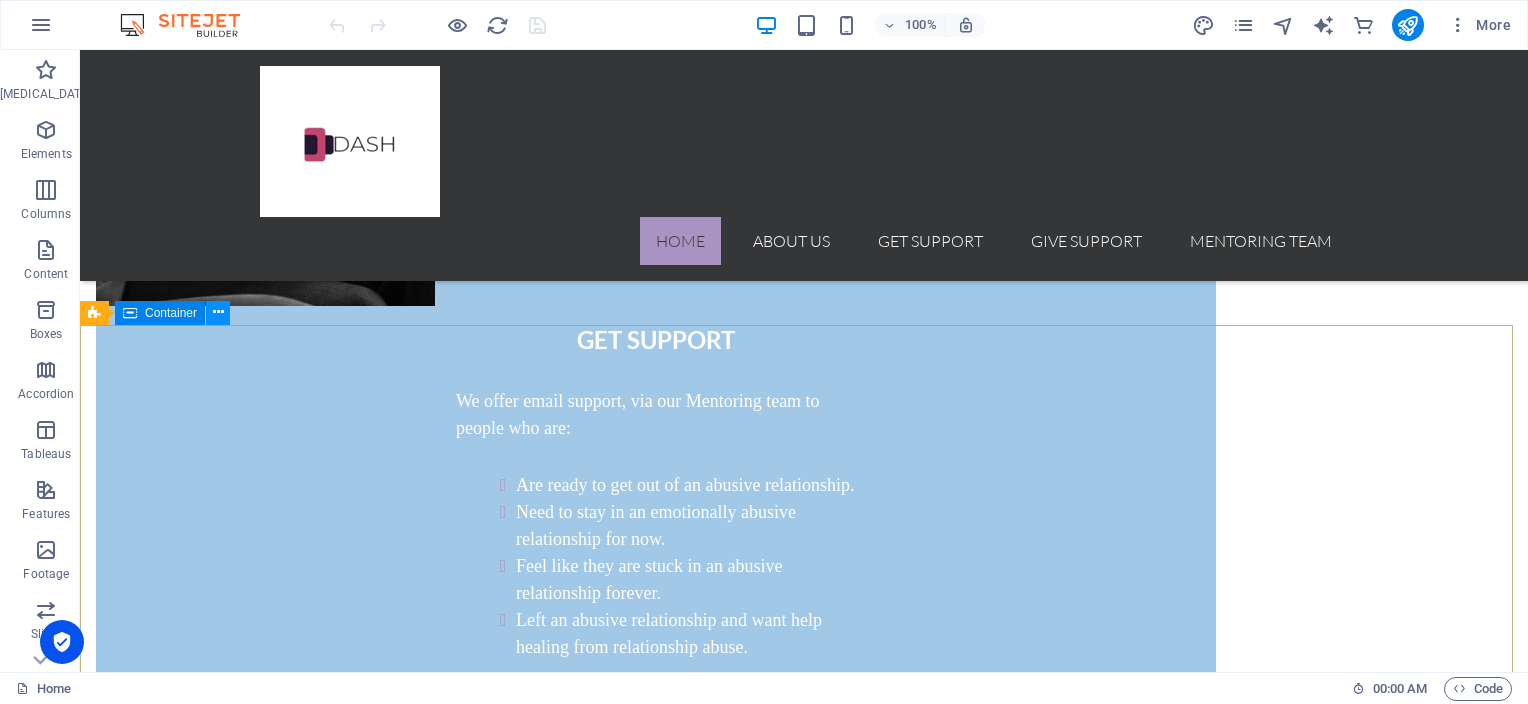 click at bounding box center [218, 312] 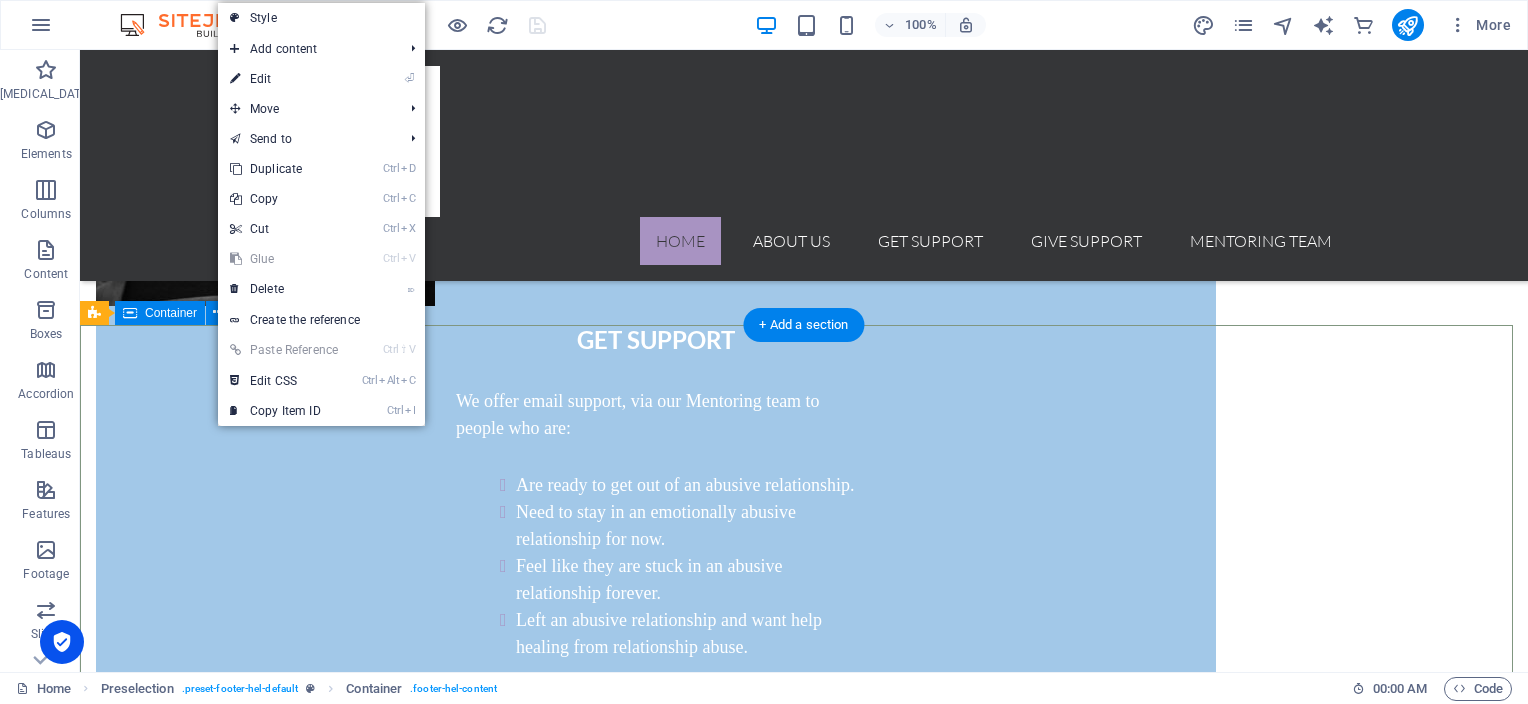 click on "Contact Feel free to contact us if you have any questions regarding our projects [DOMAIN_NAME]   Saskatchewan   S0L 1S0 [EMAIL_ADDRESS][DOMAIN_NAME] Legal Notice  |  Privacy   I have read and understand the privacy policy. Unreadable? Regenerate. Send" at bounding box center (804, 2990) 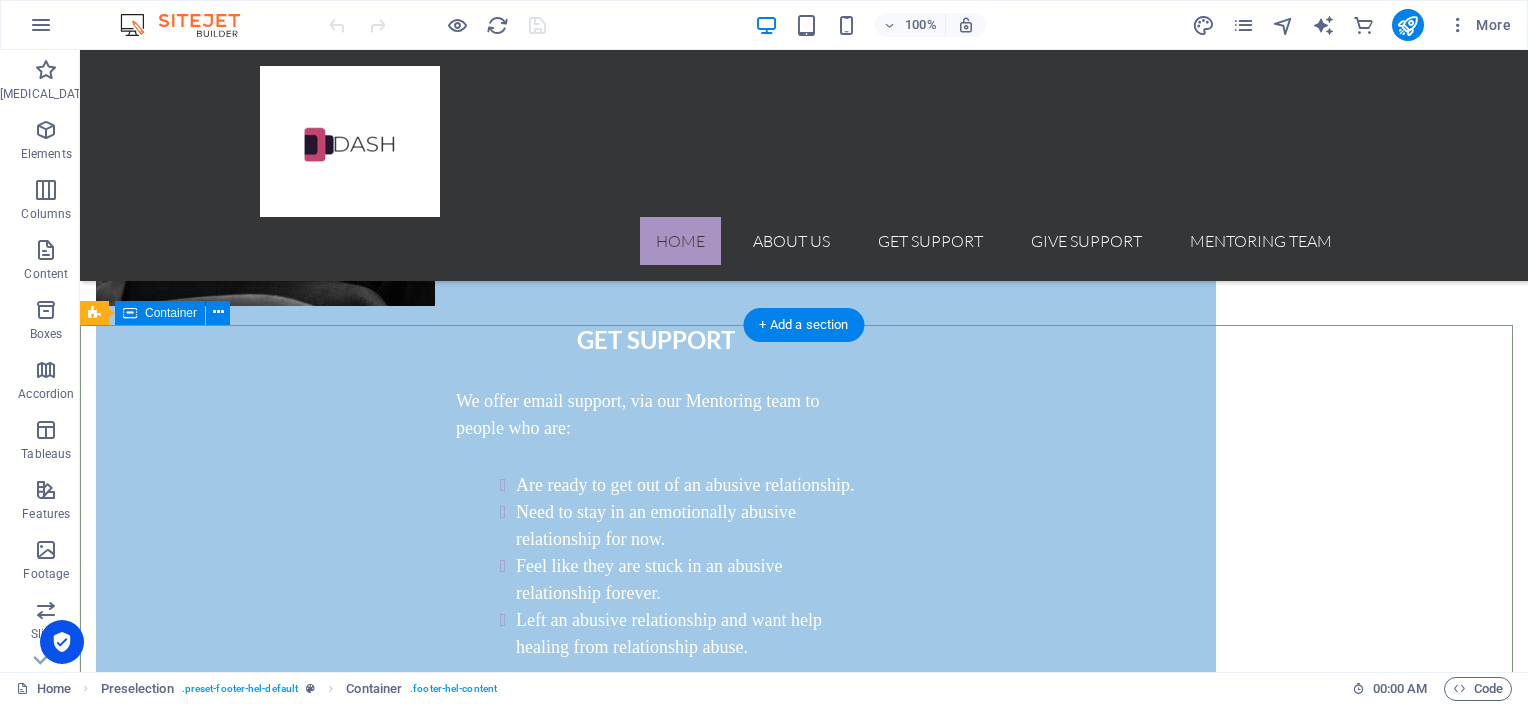 click on "Contact Feel free to contact us if you have any questions regarding our projects [DOMAIN_NAME]   Saskatchewan   S0L 1S0 [EMAIL_ADDRESS][DOMAIN_NAME] Legal Notice  |  Privacy   I have read and understand the privacy policy. Unreadable? Regenerate. Send" at bounding box center [804, 2990] 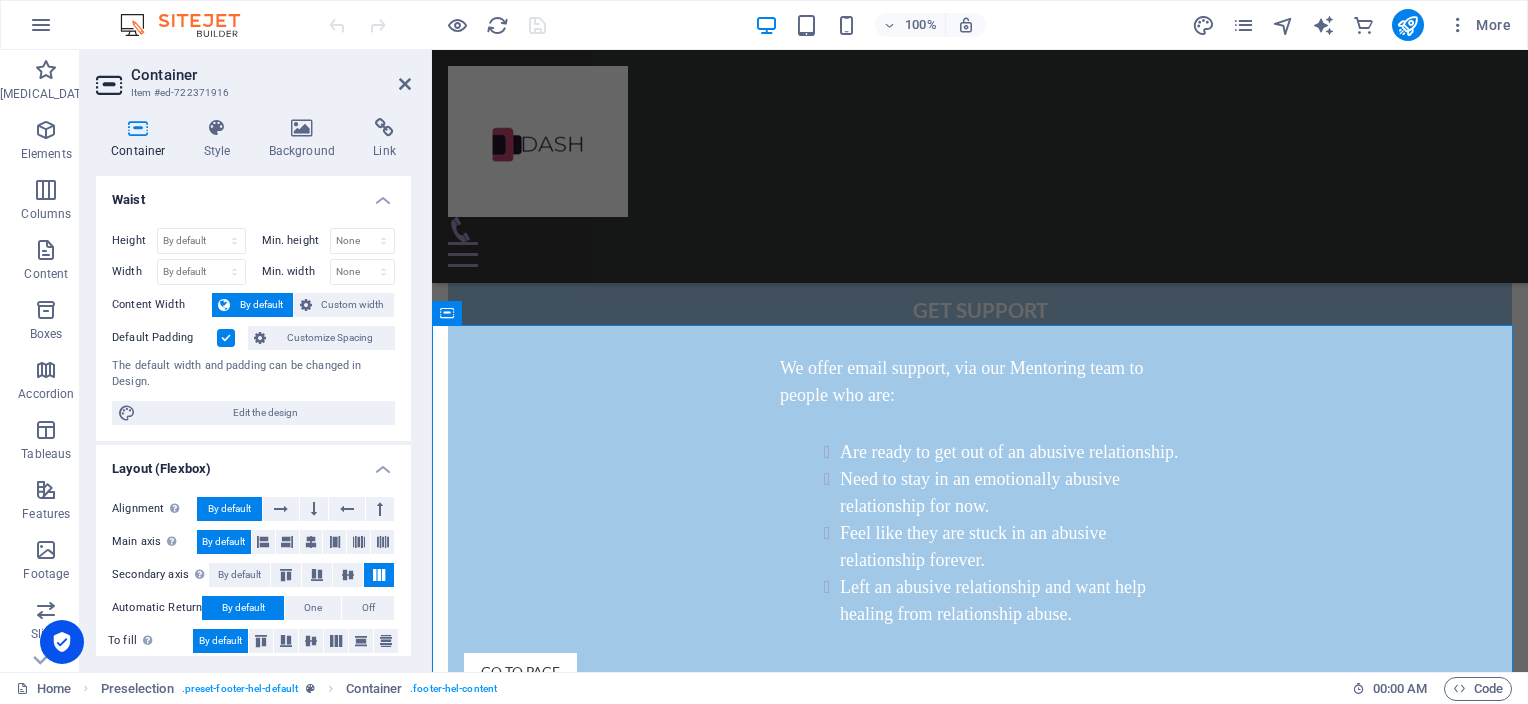 click on "Edit the design" at bounding box center [265, 413] 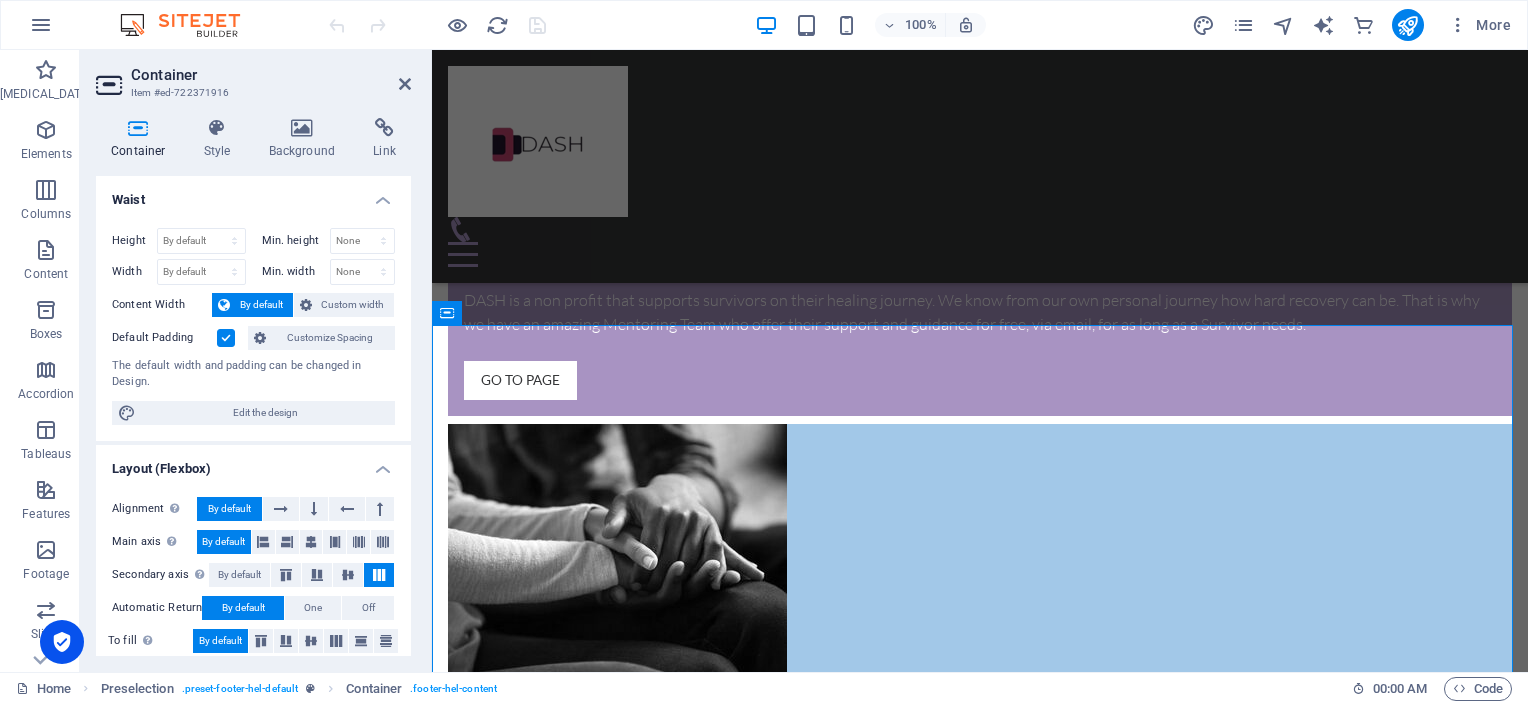 select on "rem" 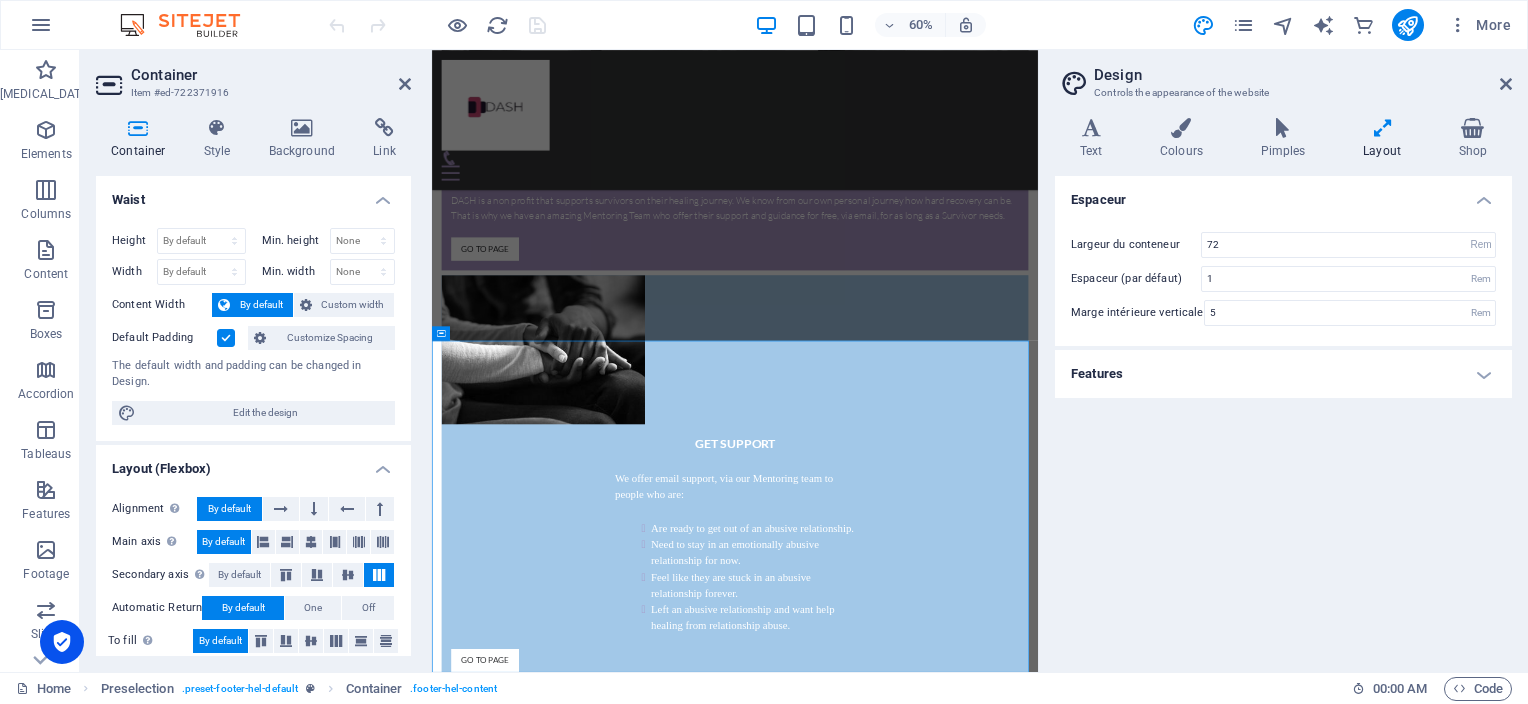 scroll, scrollTop: 2113, scrollLeft: 0, axis: vertical 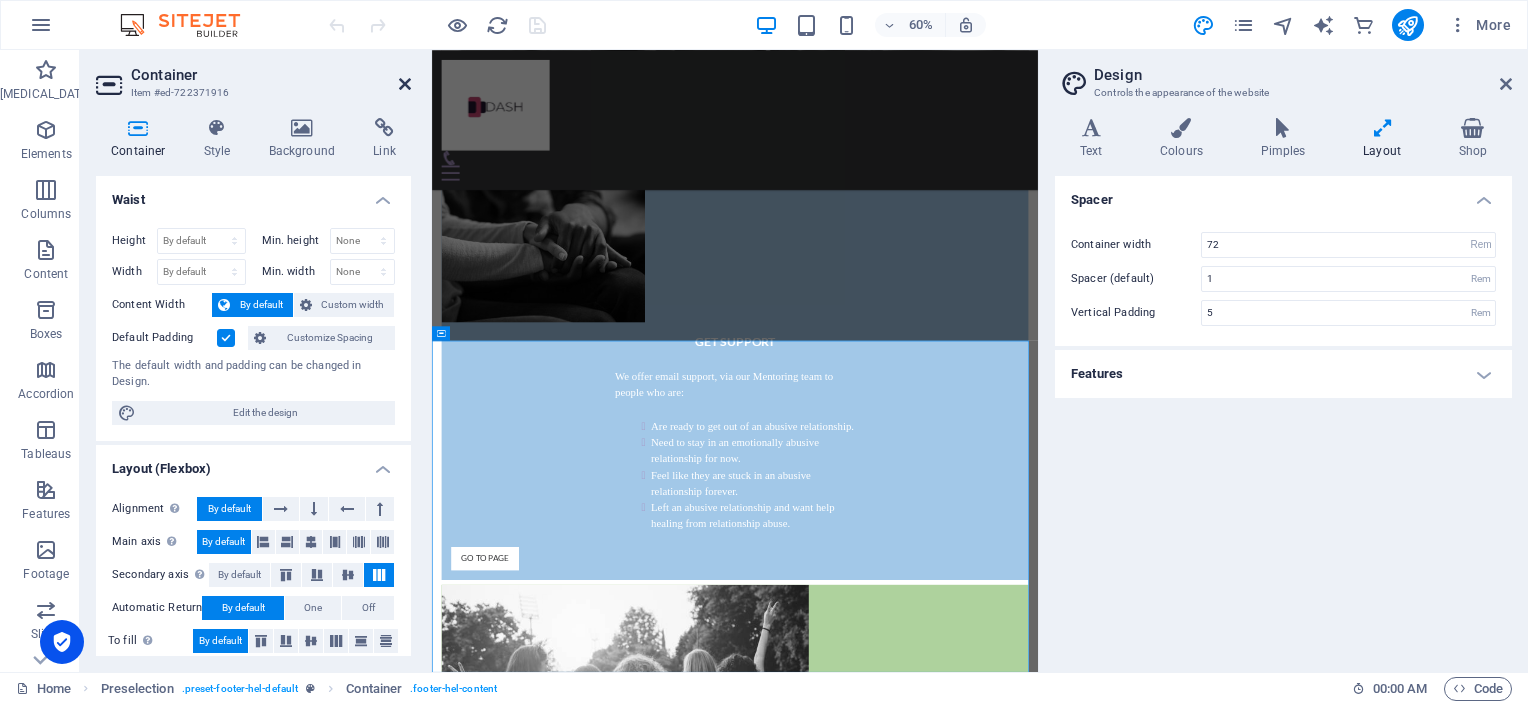 click at bounding box center [405, 84] 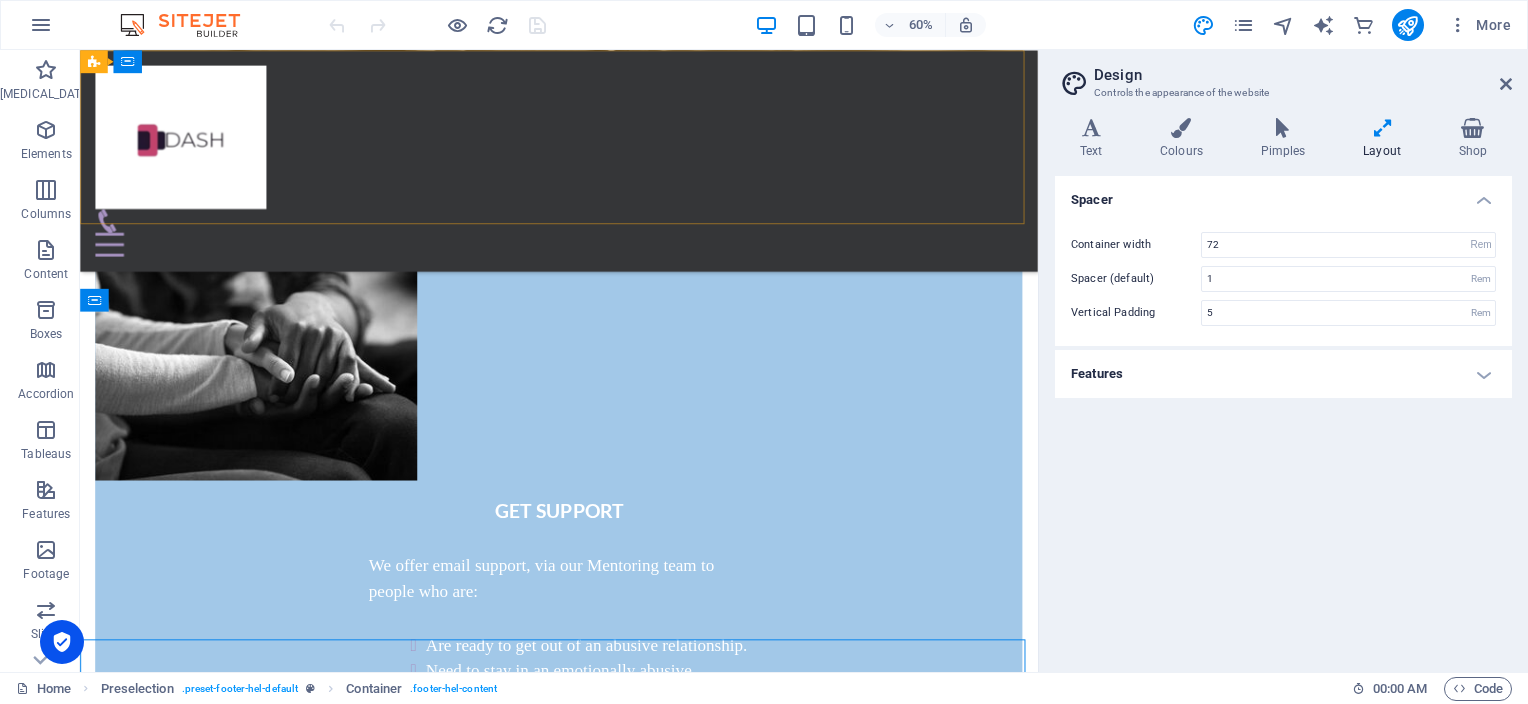 scroll, scrollTop: 1977, scrollLeft: 0, axis: vertical 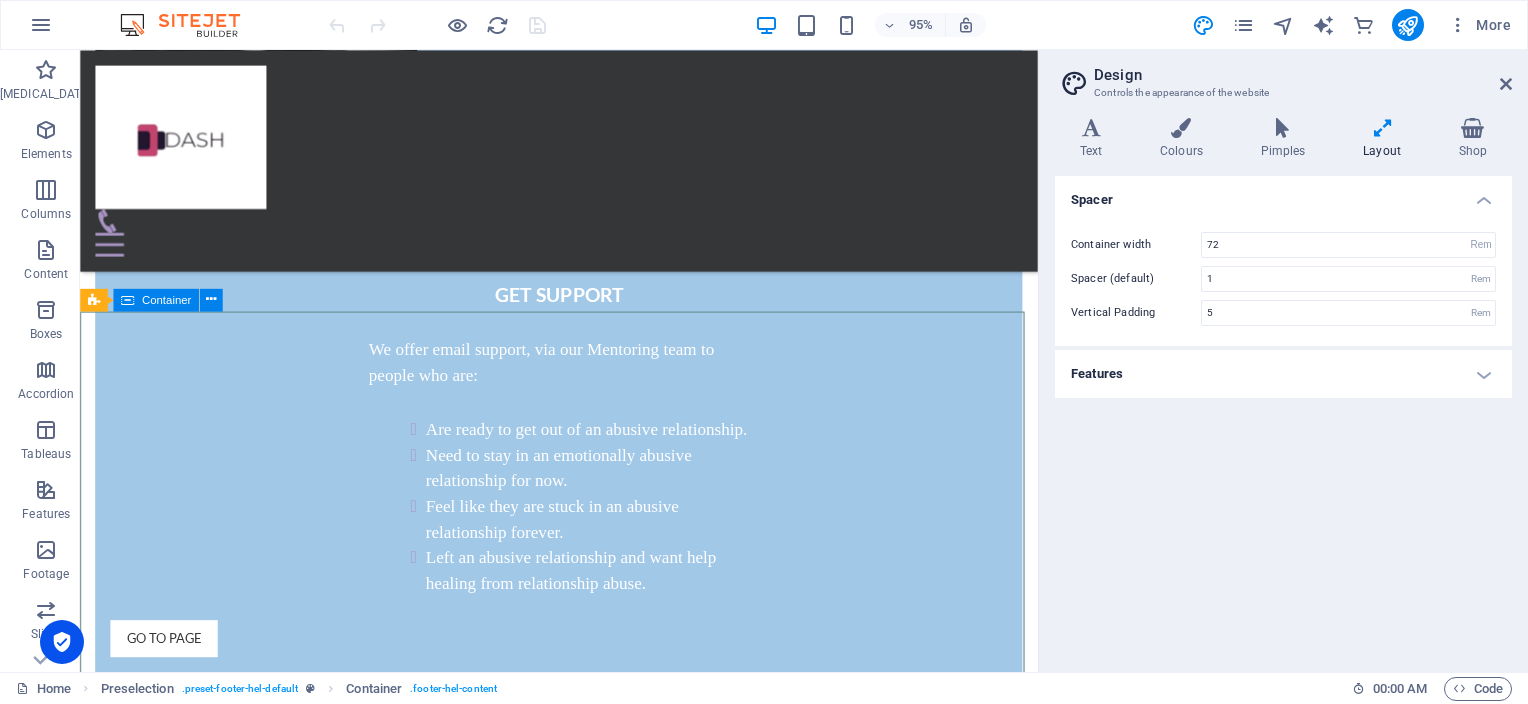 click at bounding box center [127, 299] 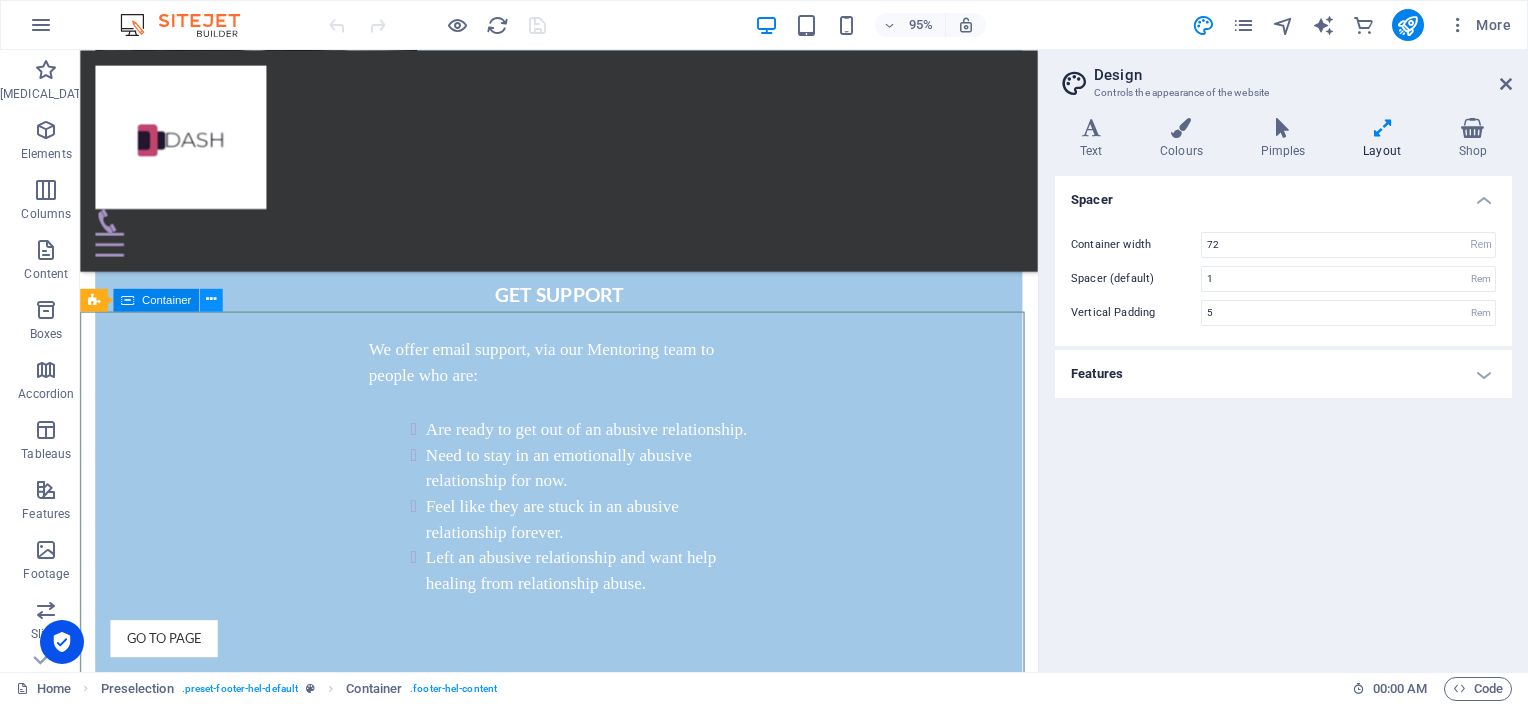 click at bounding box center [211, 300] 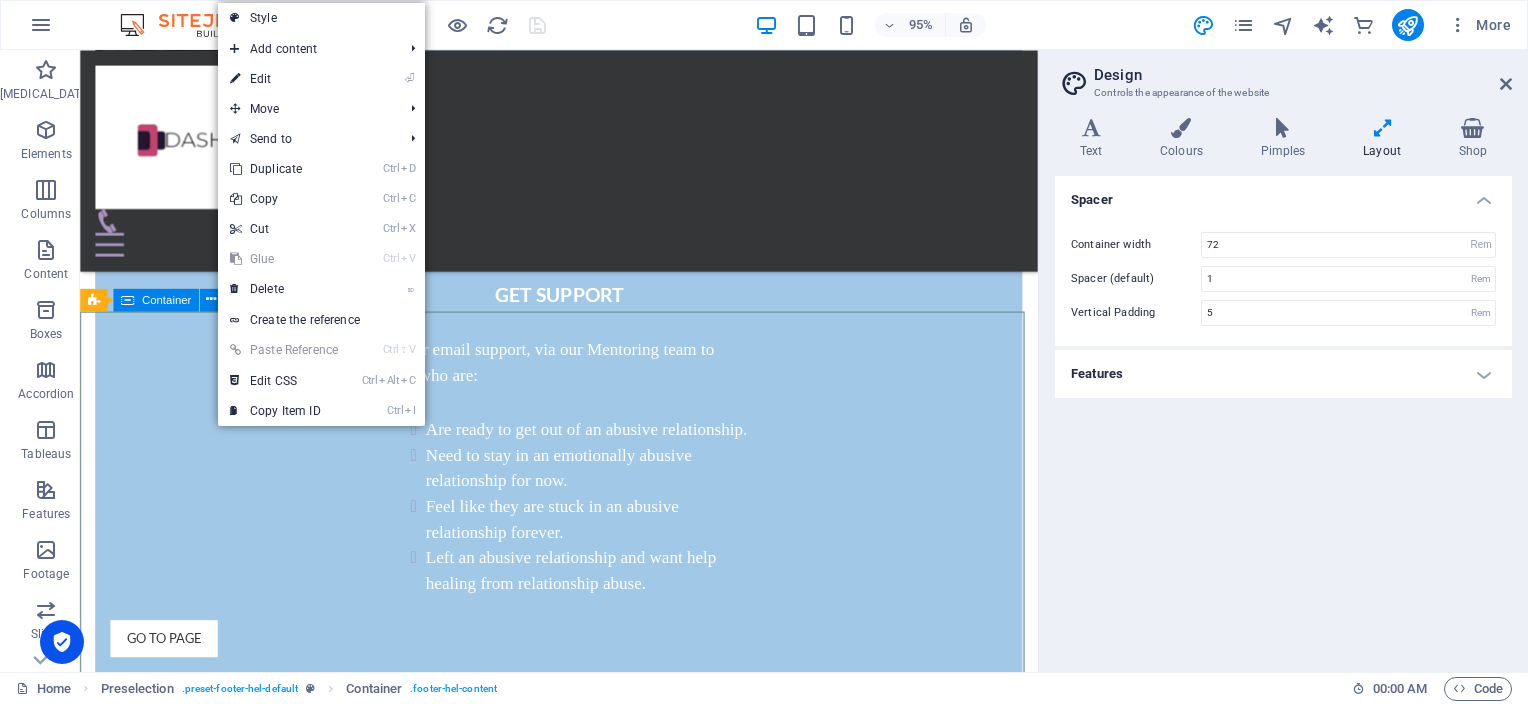click on "Container" at bounding box center (166, 299) 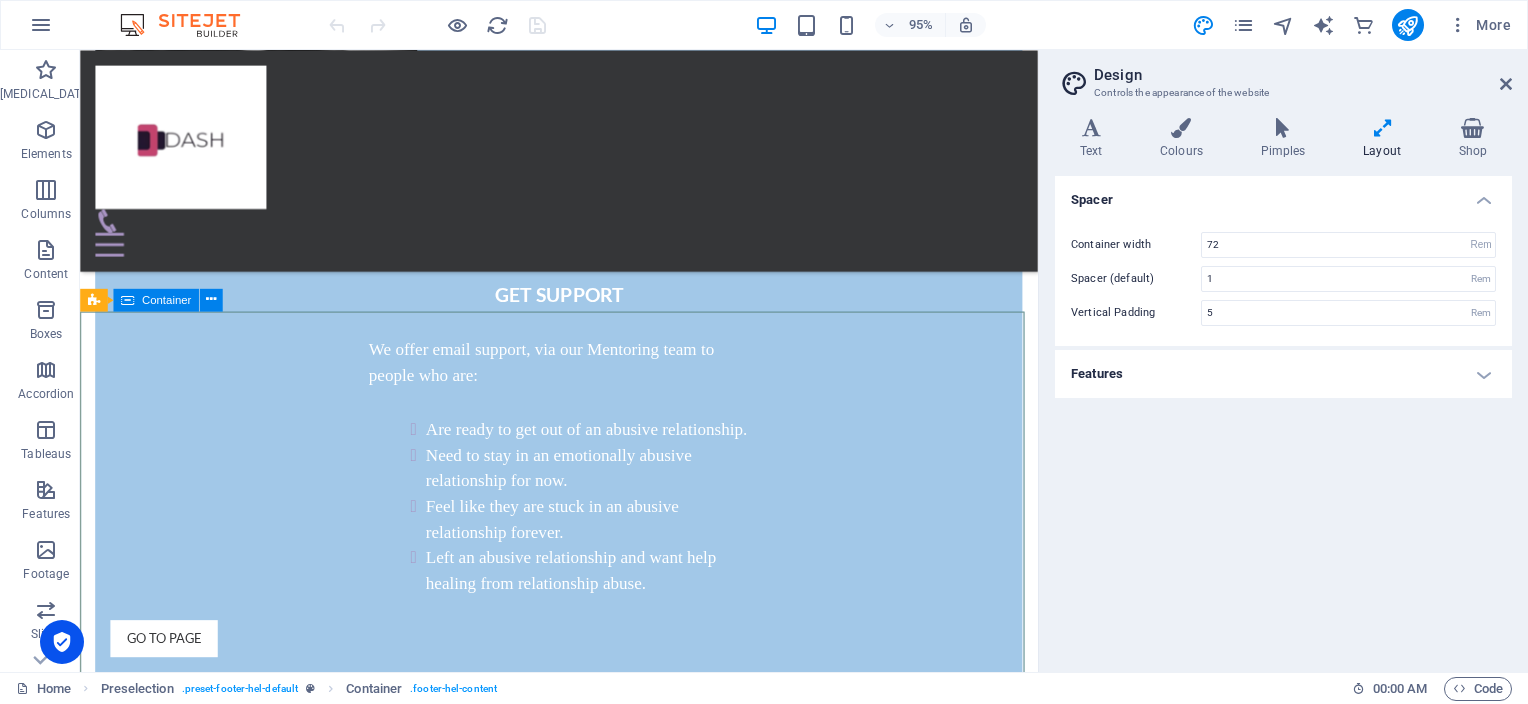 click on "Container" at bounding box center [166, 299] 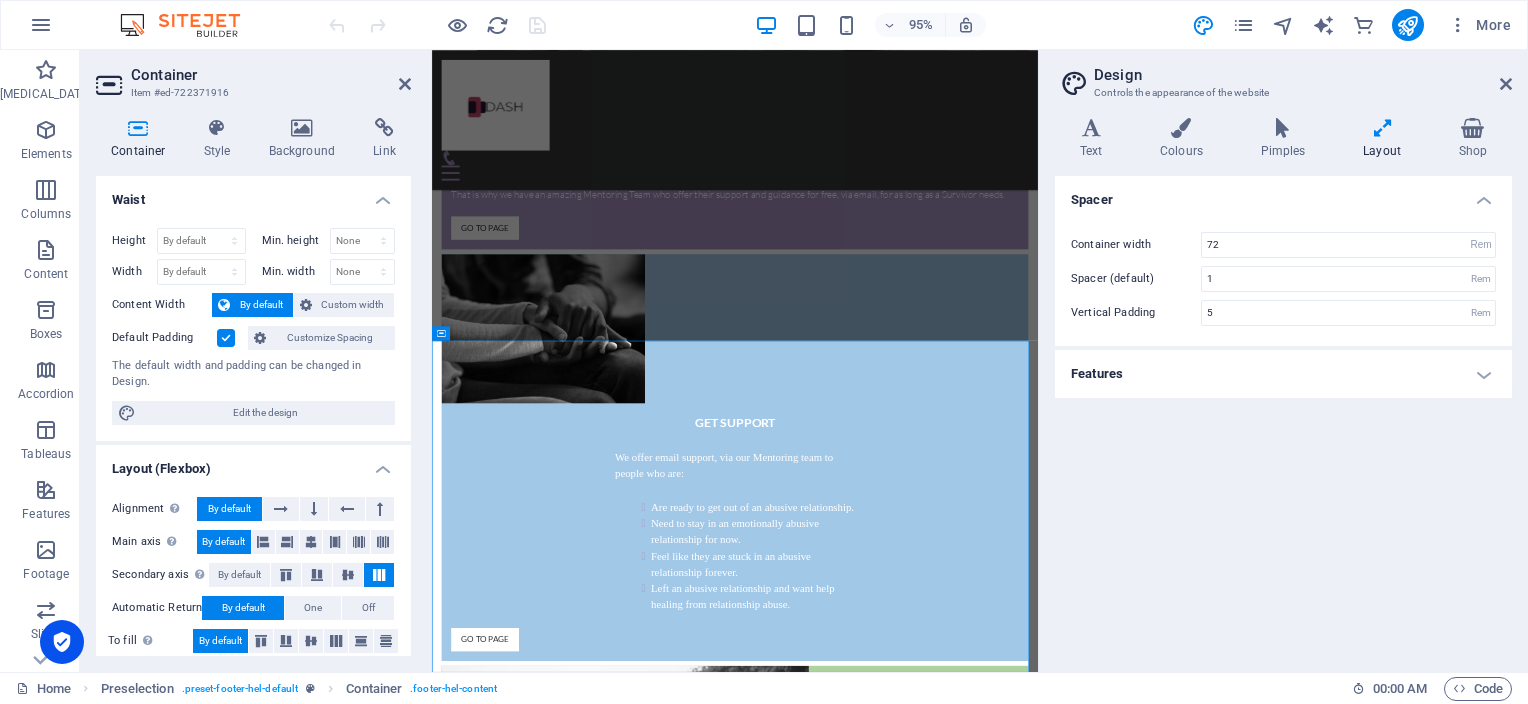 scroll, scrollTop: 2113, scrollLeft: 0, axis: vertical 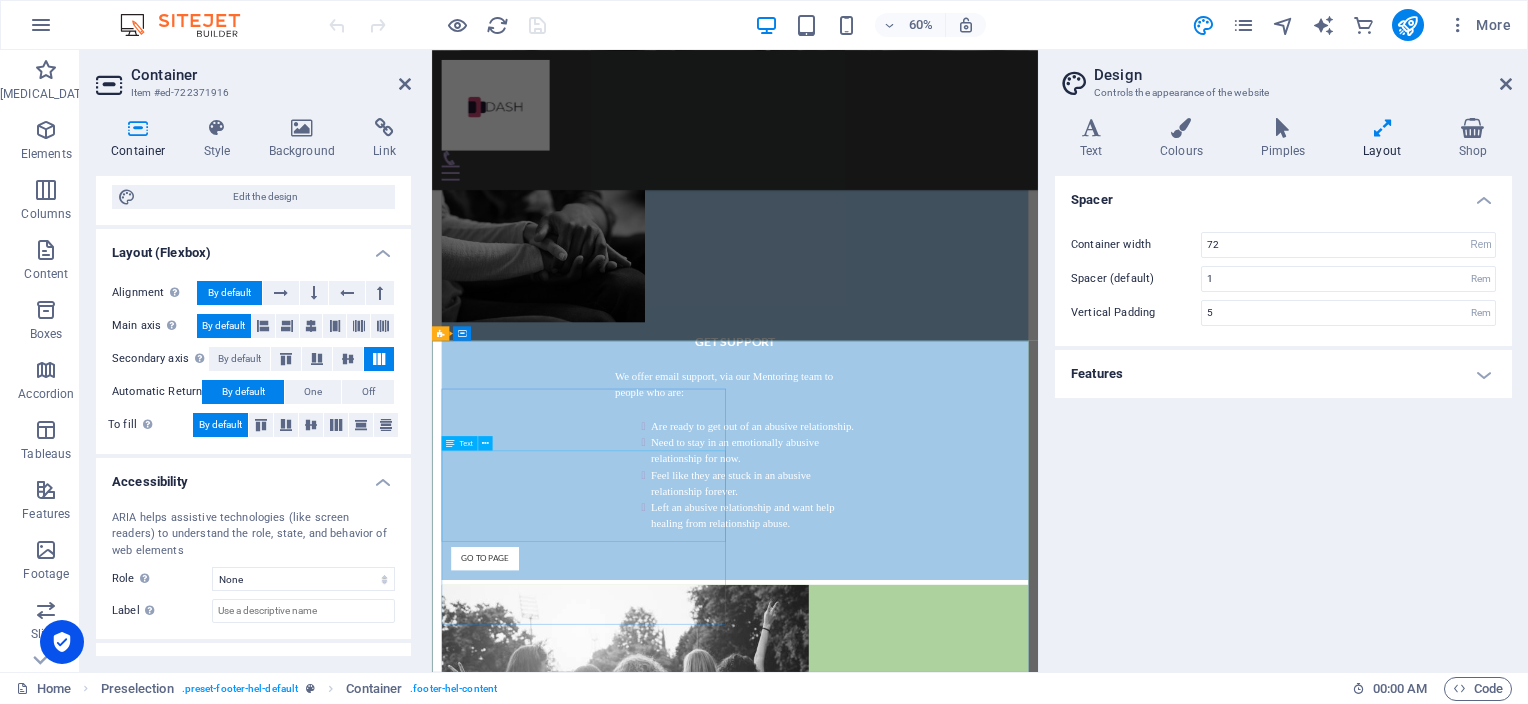 click at bounding box center (450, 443) 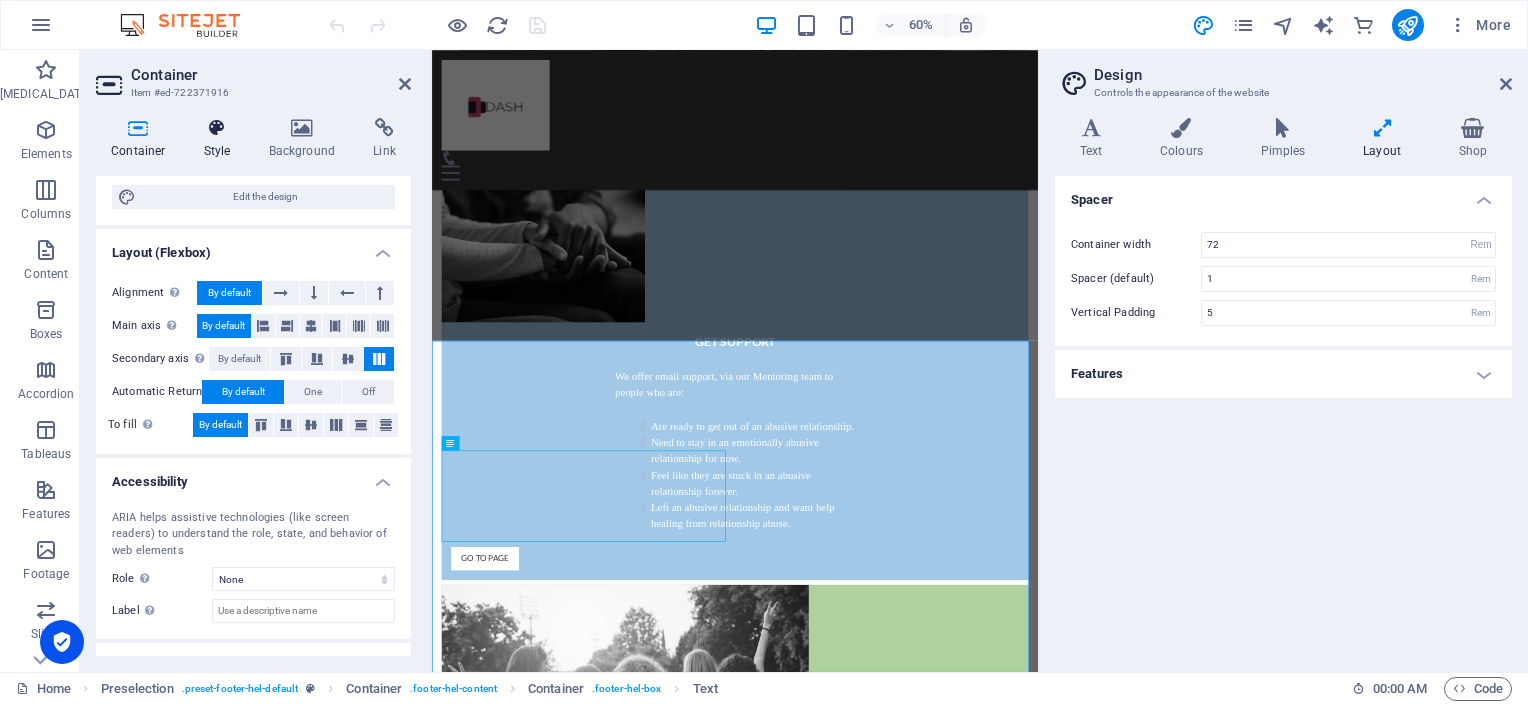 click at bounding box center [217, 128] 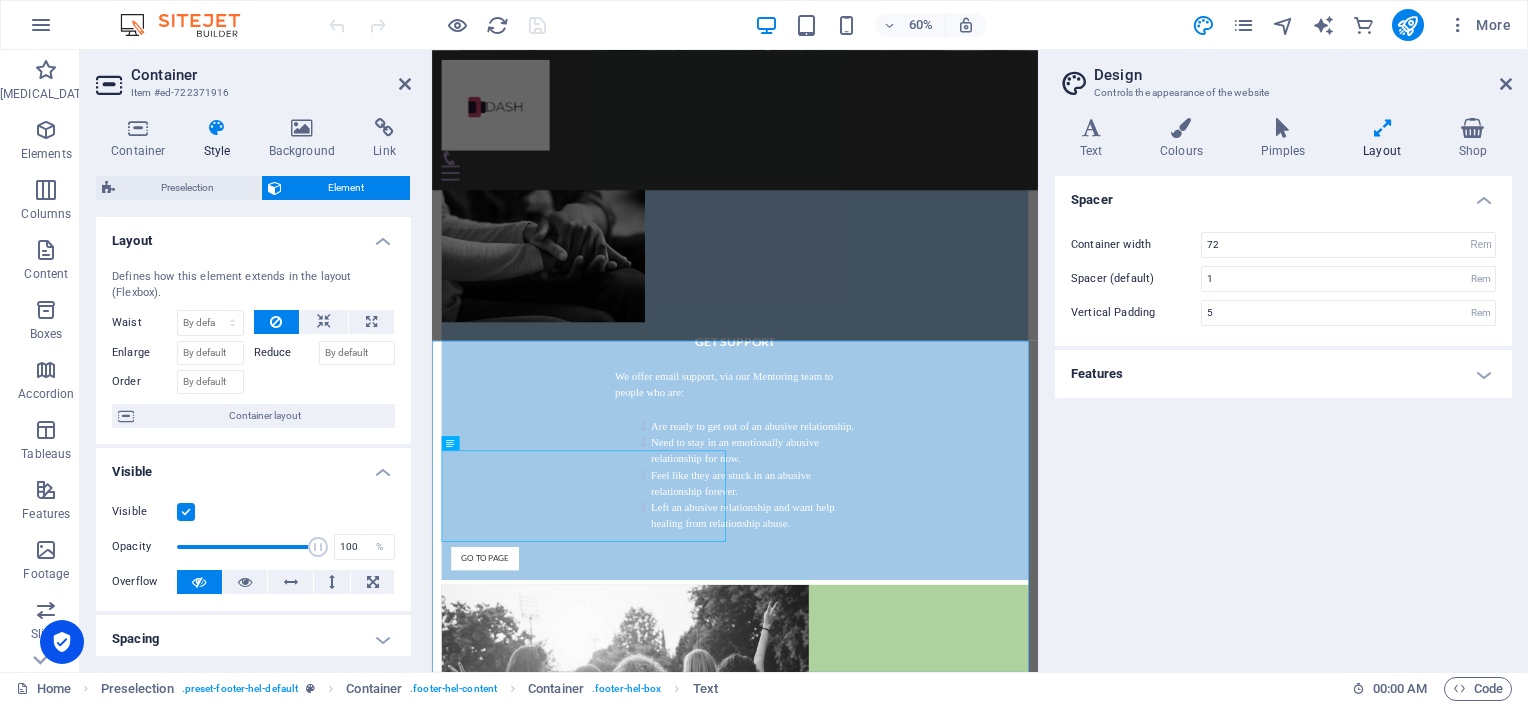 drag, startPoint x: 404, startPoint y: 258, endPoint x: 424, endPoint y: 368, distance: 111.8034 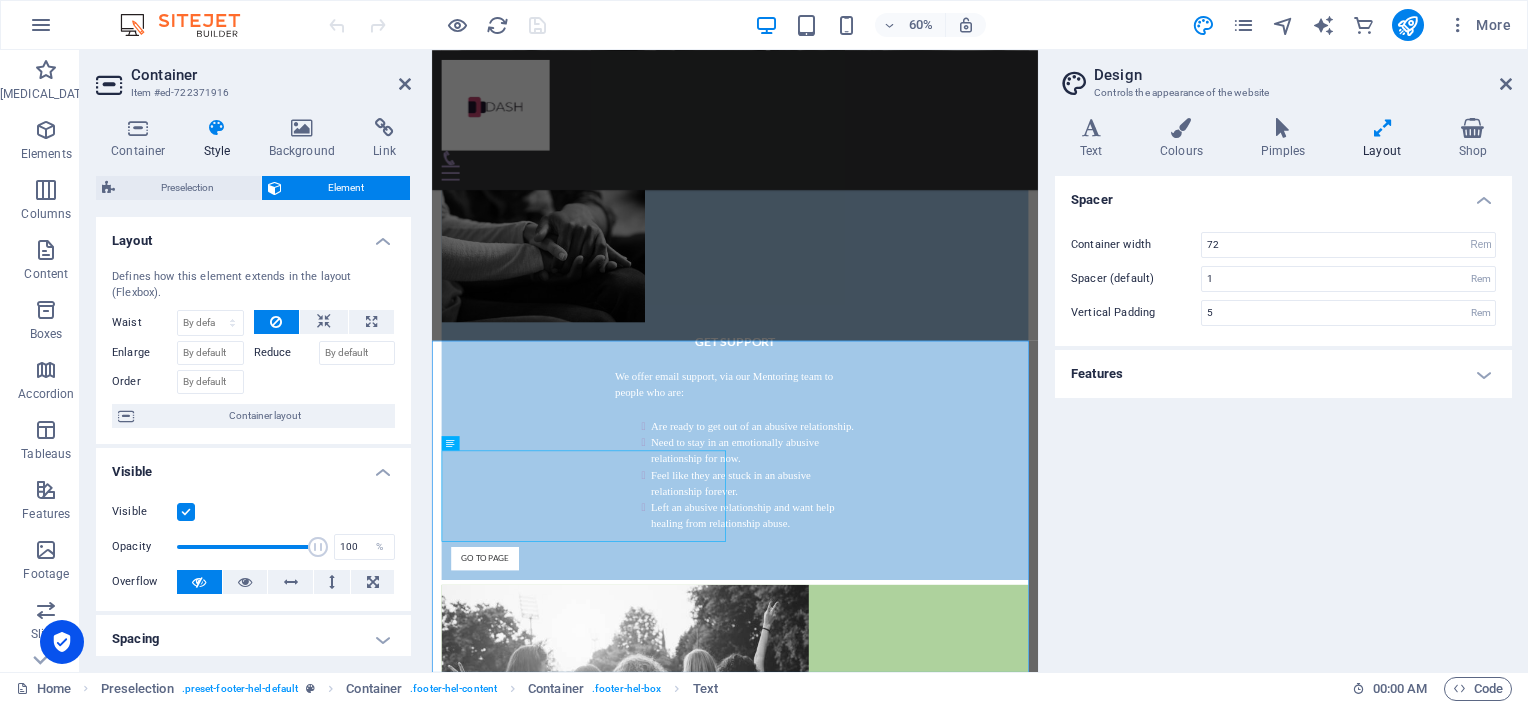 click on "Container Style Background Link Waist Height By default Px Rem % vh Vw Min. height None Px Rem % vh Vw Width By default Px Rem % Em vh Vw Min. width None Px Rem % vh Vw Content Width By default Custom width Largeur Par défaut px rem % em vh vw Largeur min. Aucun px rem % vh vw Default Padding Customize Spacing The default width and padding can be changed in Design. Edit the design Layout (Flexbox) Alignment Determines the direction of the axis (flex). By default Main axis Determines how elements should behave along the main axis of this container (justify content) By default Secondary axis Controls the vertical direction of the element inside the container (align-items). By default Automatic Return By default One Off To fill Controls the distances and direction of Y-axis elements on multiple lines (align-content). By default Accessibility ARIA helps assistive technologies (like screen readers) to understand the role, state, and behavior of web elements Role The ARIA role defines the purpose of an element." at bounding box center (253, 387) 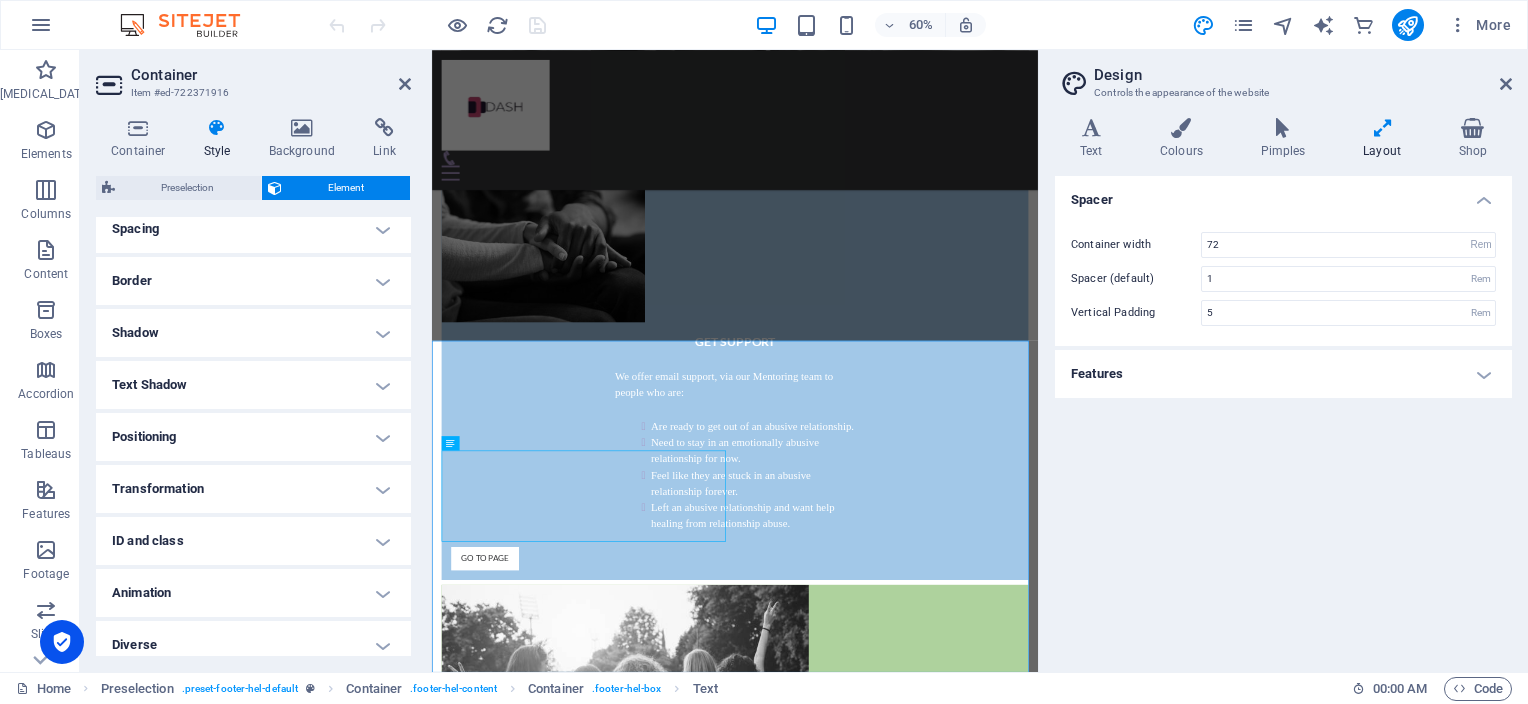 scroll, scrollTop: 422, scrollLeft: 0, axis: vertical 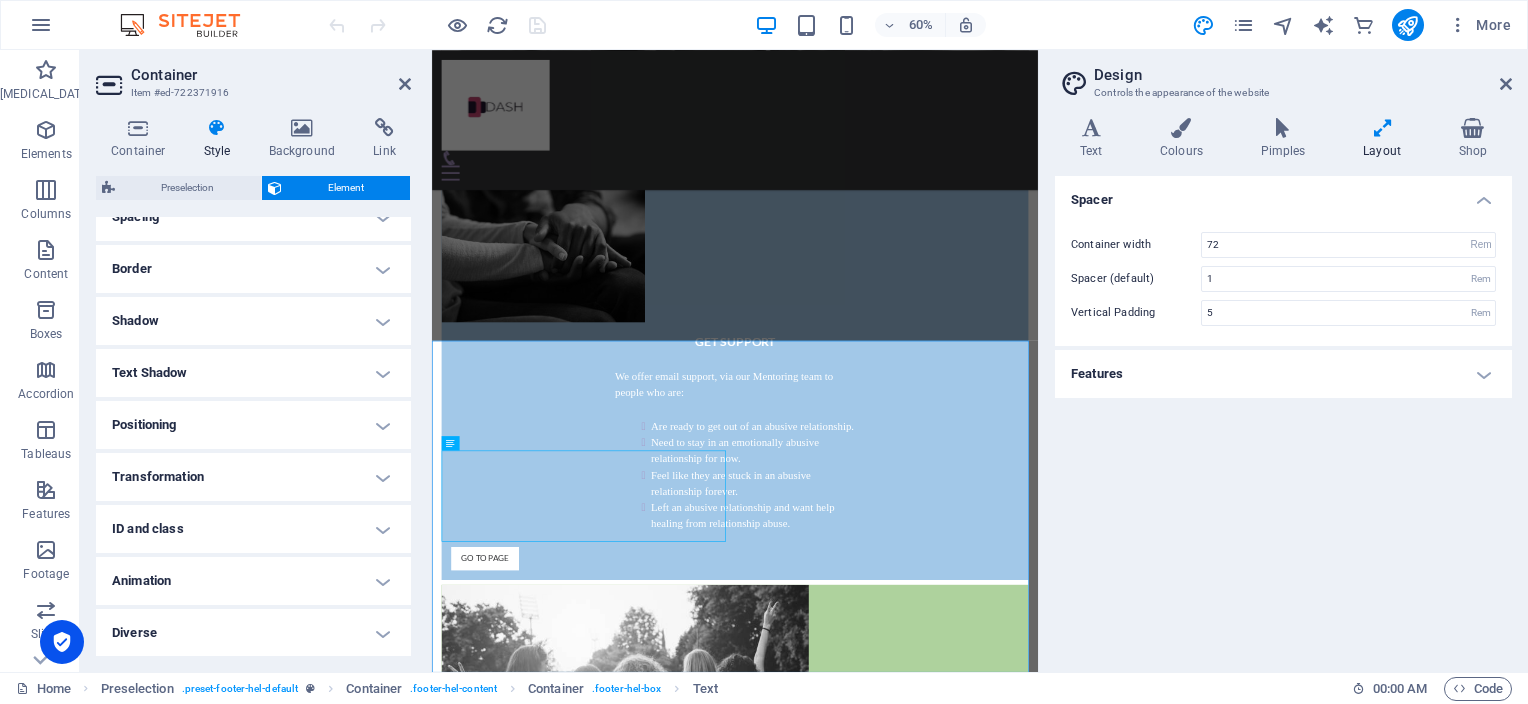 drag, startPoint x: 407, startPoint y: 392, endPoint x: 26, endPoint y: 931, distance: 660.06213 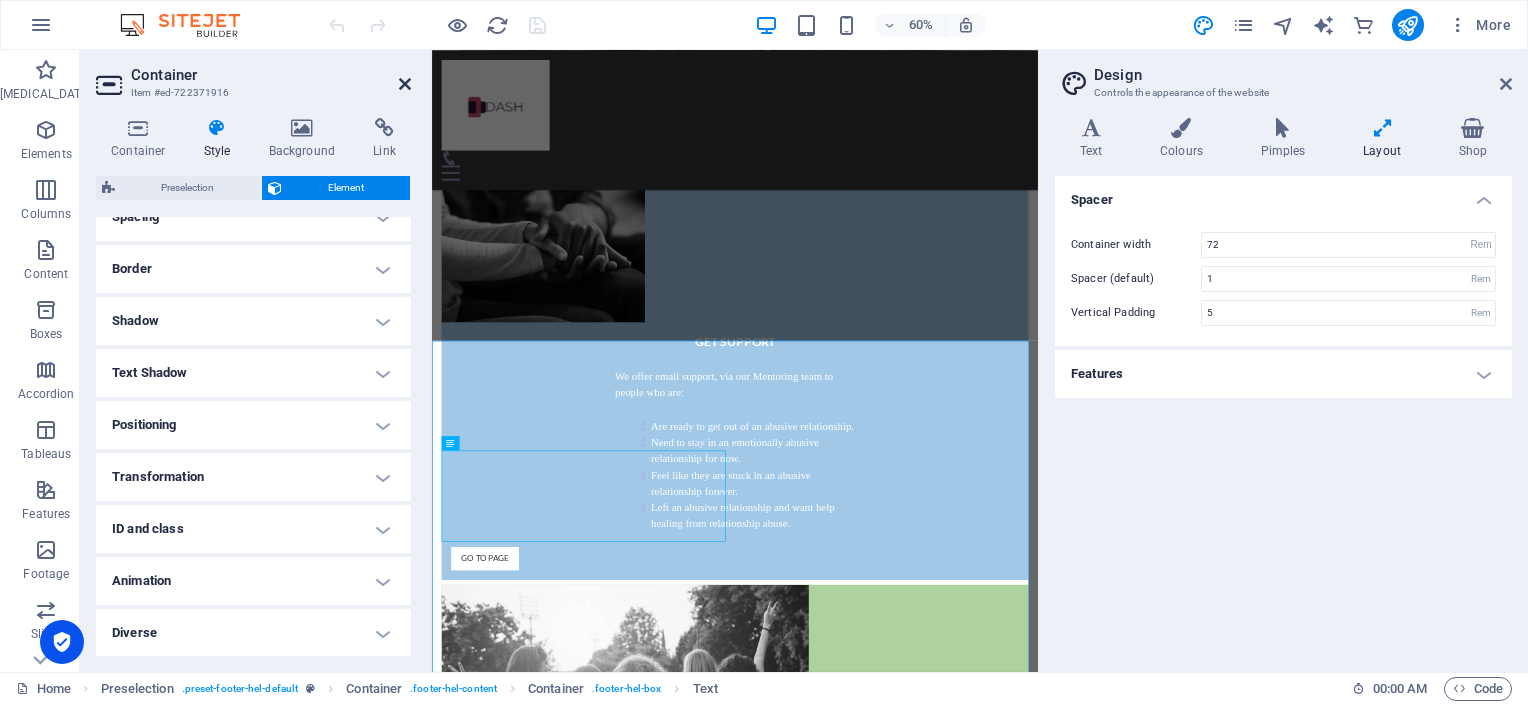 click at bounding box center (405, 84) 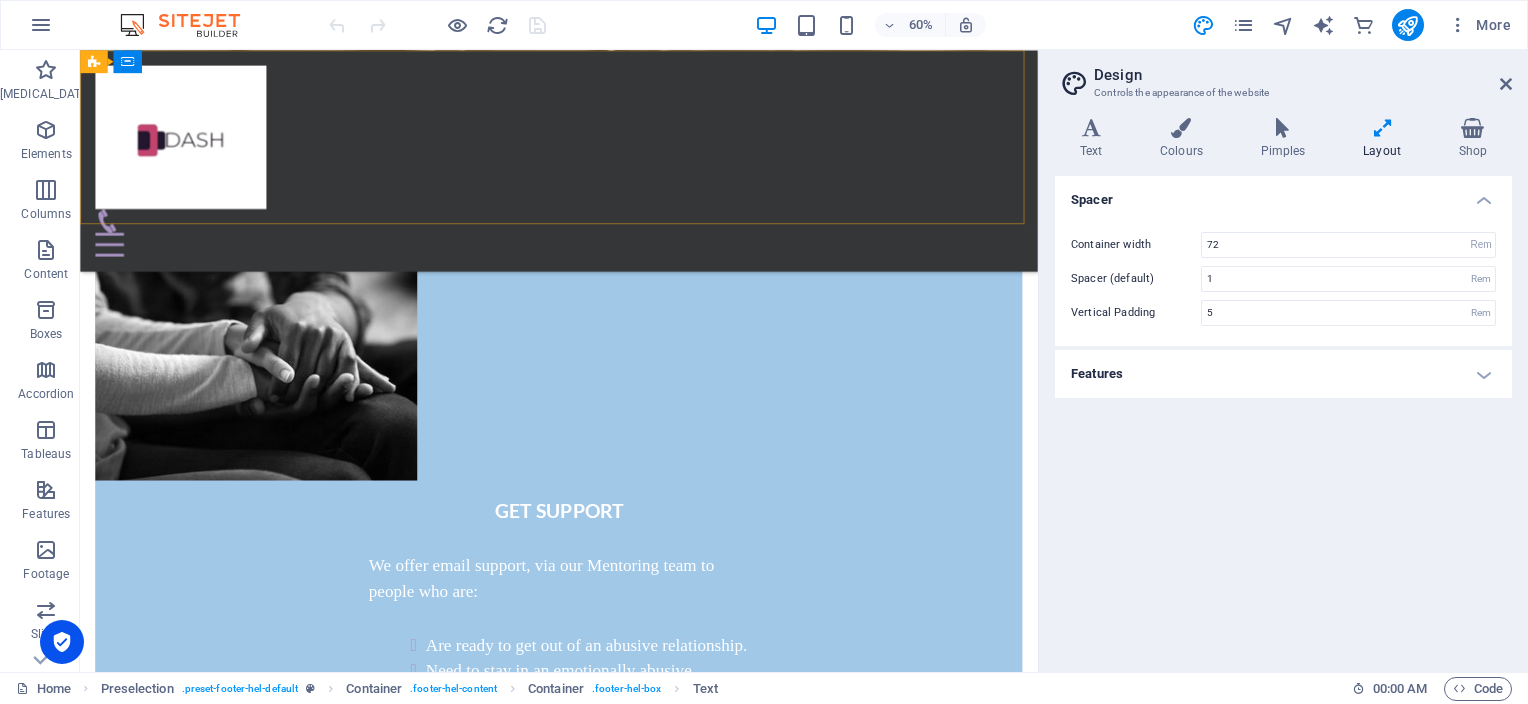 scroll, scrollTop: 1977, scrollLeft: 0, axis: vertical 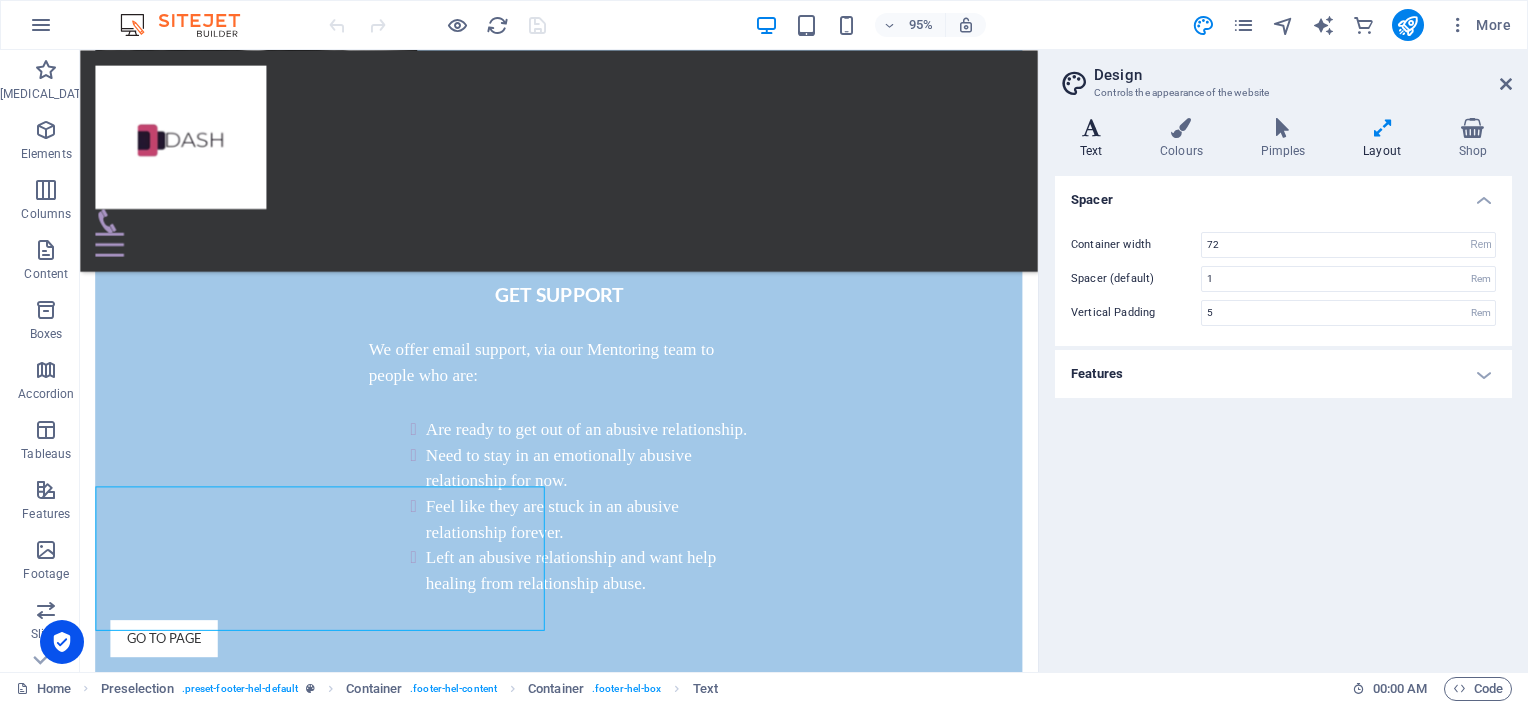 click at bounding box center (1091, 128) 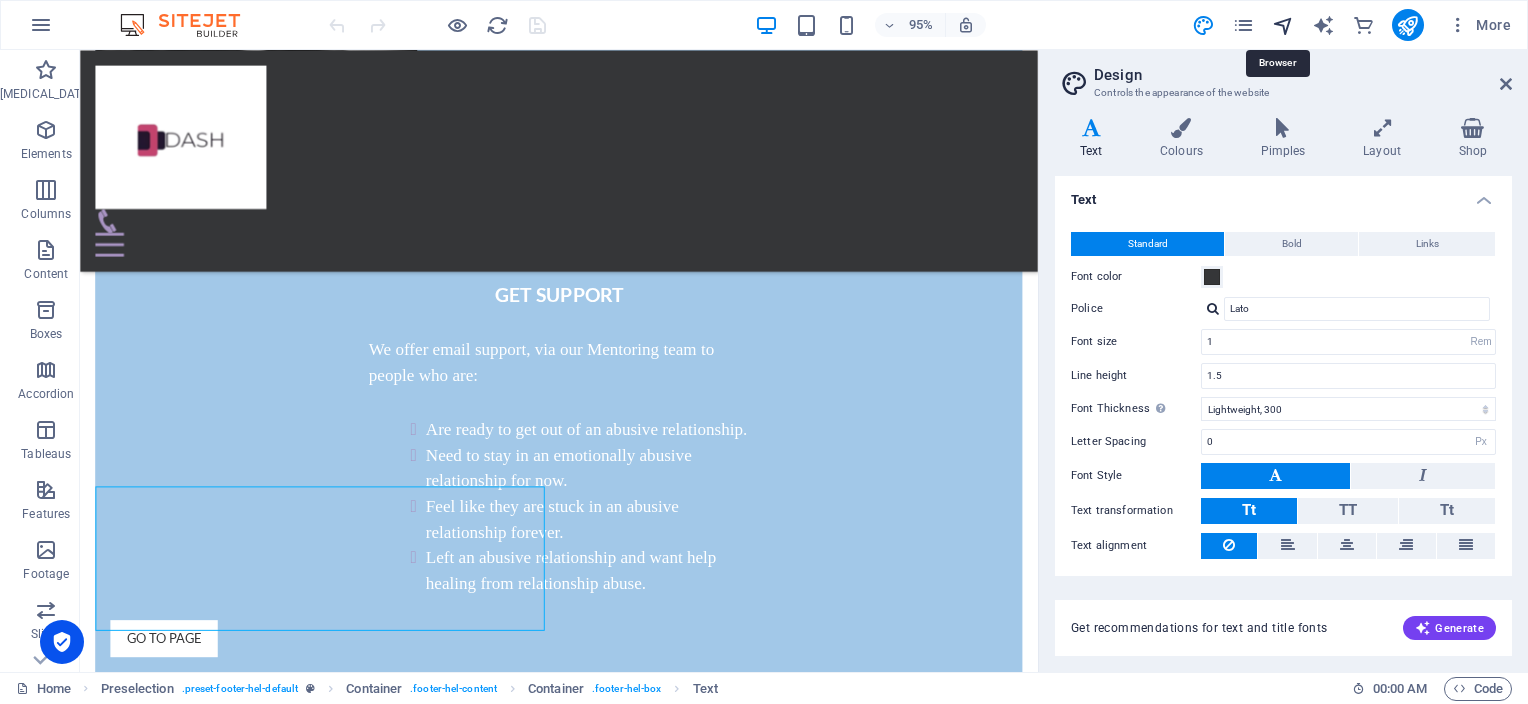 click at bounding box center (1283, 25) 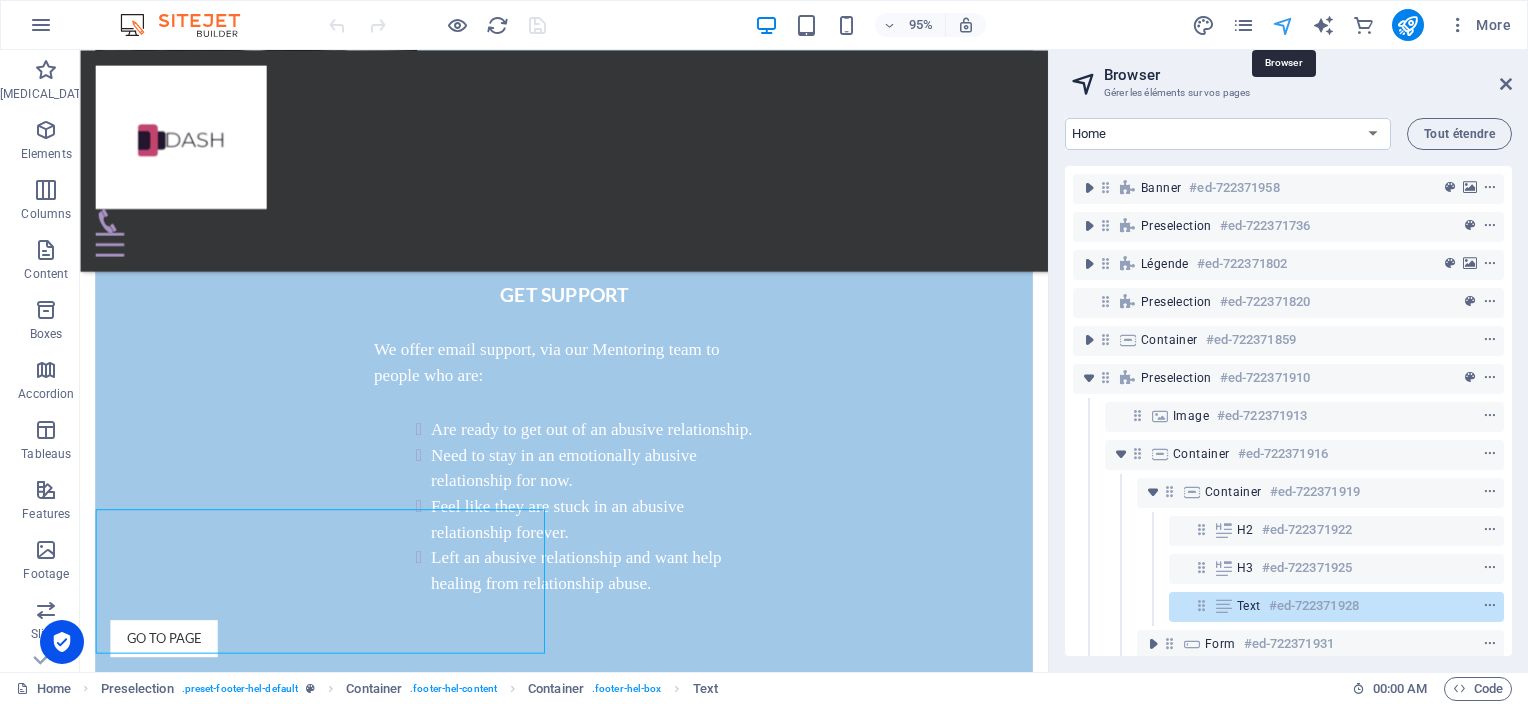 scroll, scrollTop: 1952, scrollLeft: 0, axis: vertical 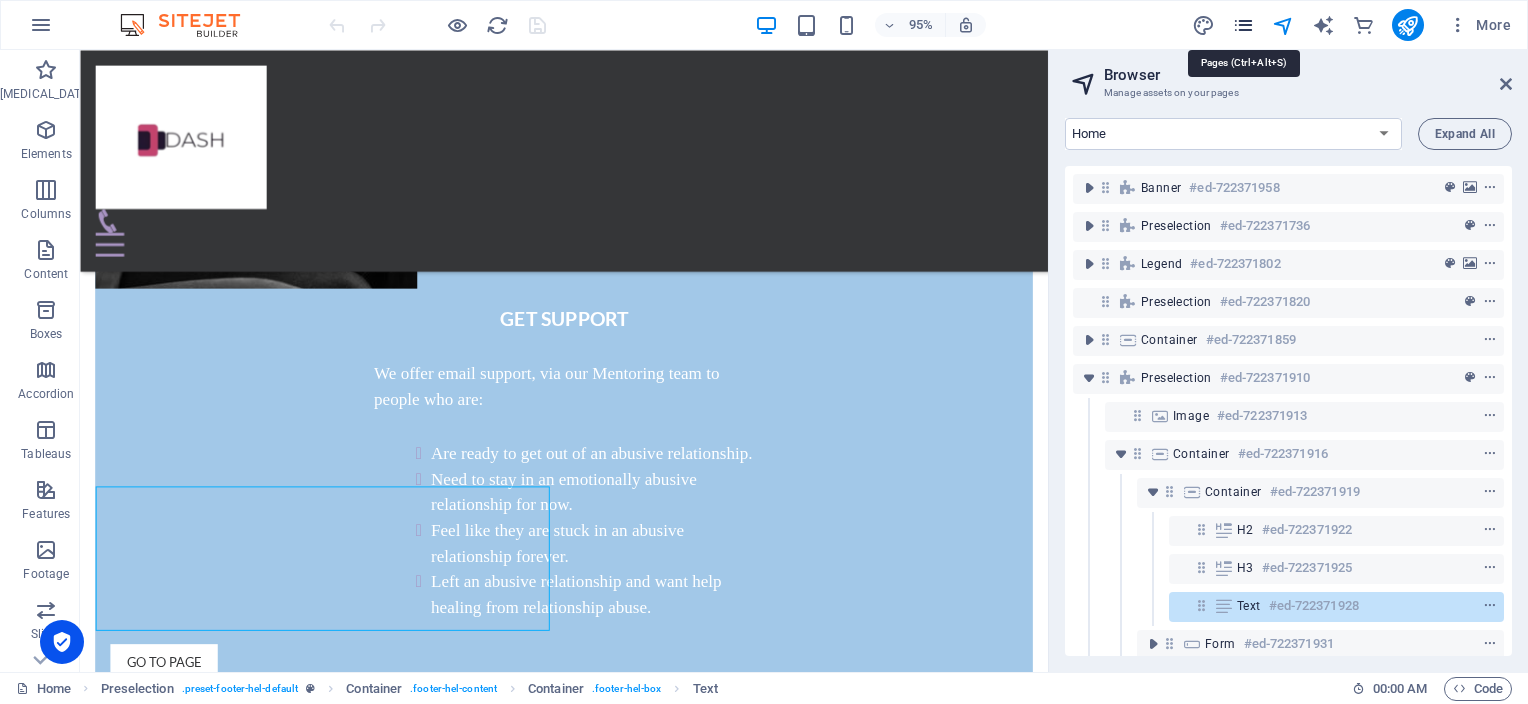 click at bounding box center [1243, 25] 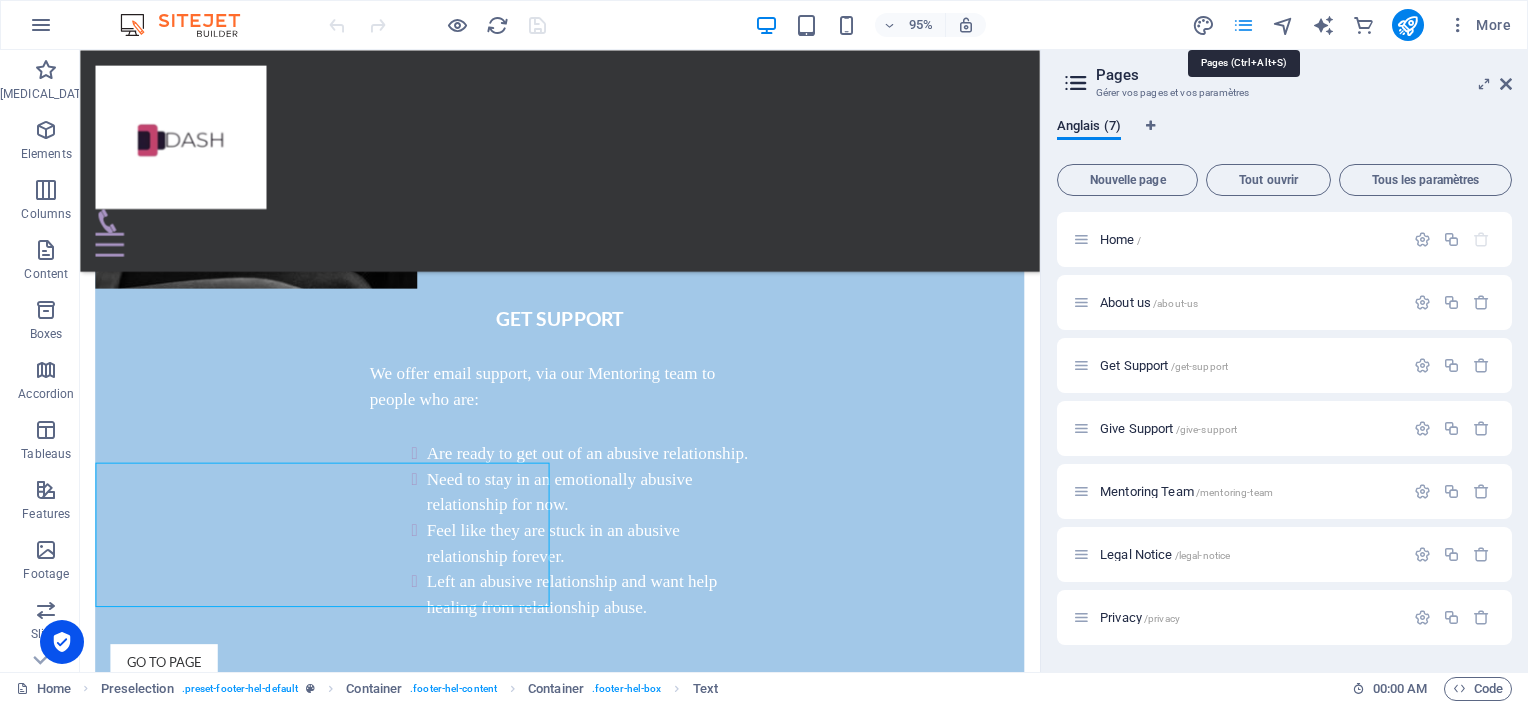 scroll, scrollTop: 1977, scrollLeft: 0, axis: vertical 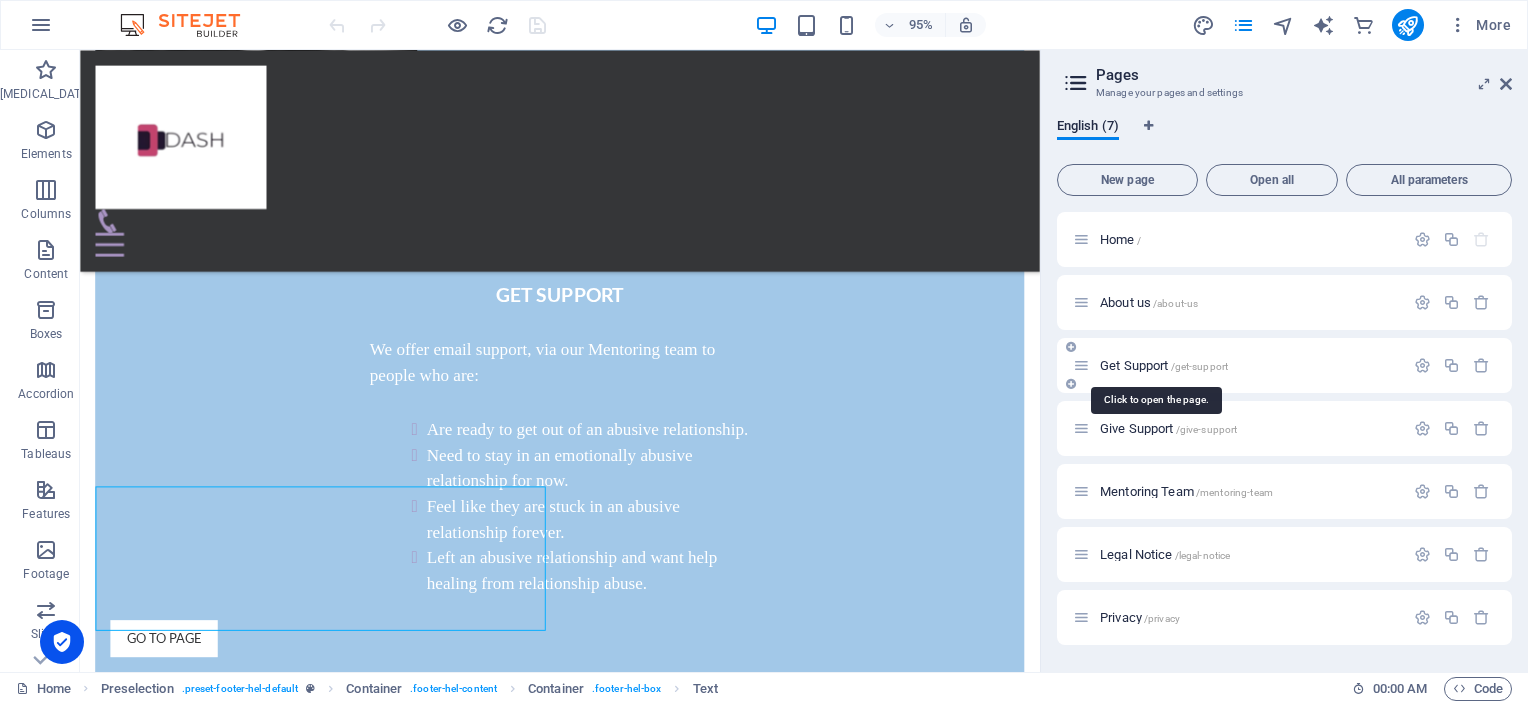 click on "Get Support  /get-support" at bounding box center [1164, 365] 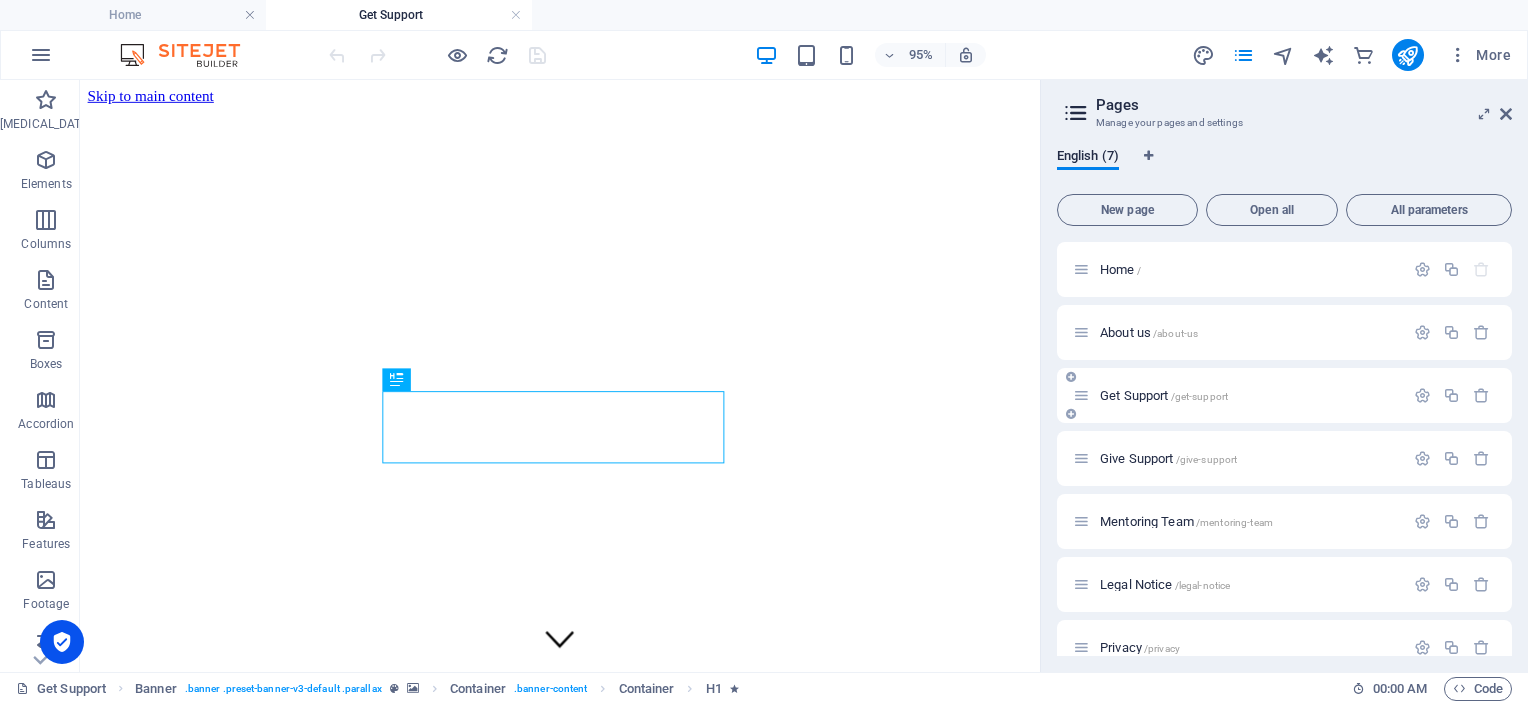 scroll, scrollTop: 0, scrollLeft: 0, axis: both 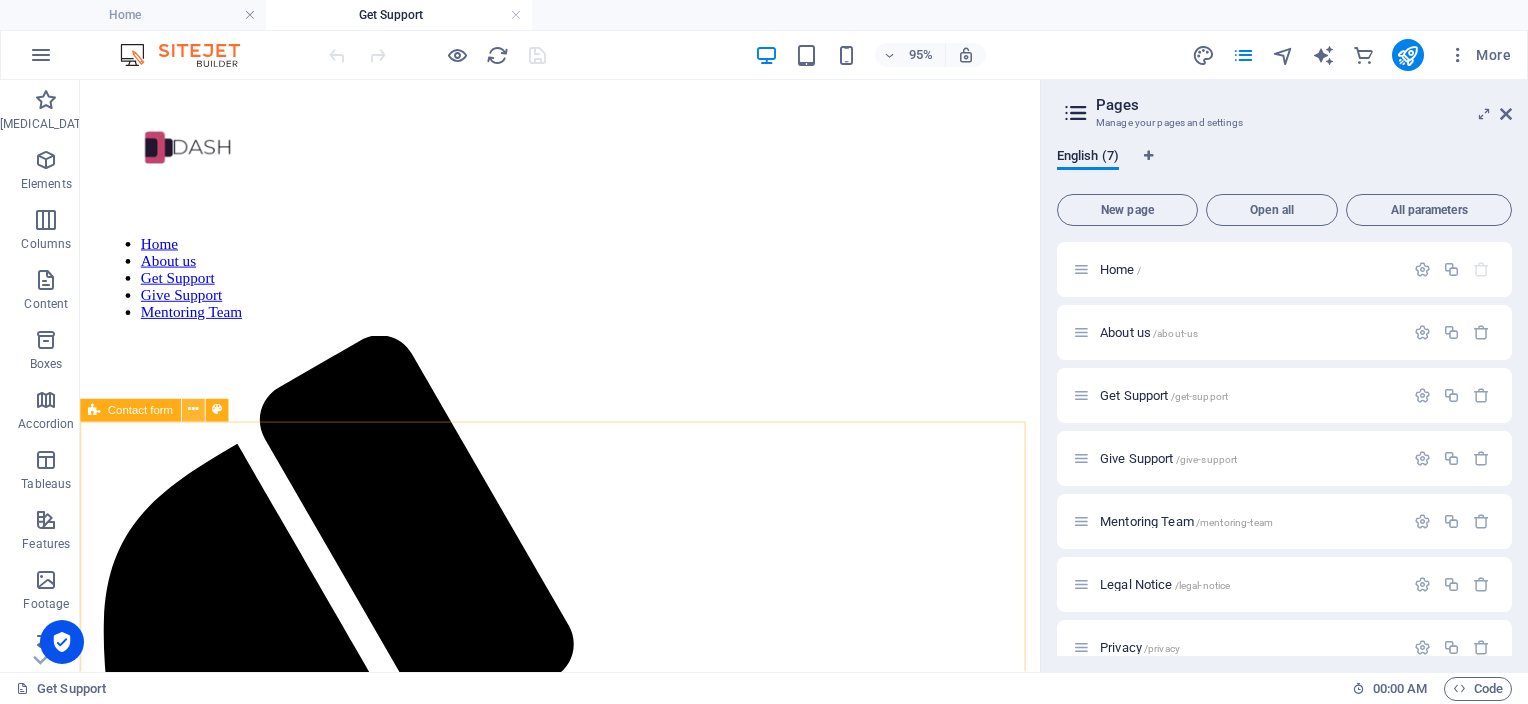 click at bounding box center [193, 410] 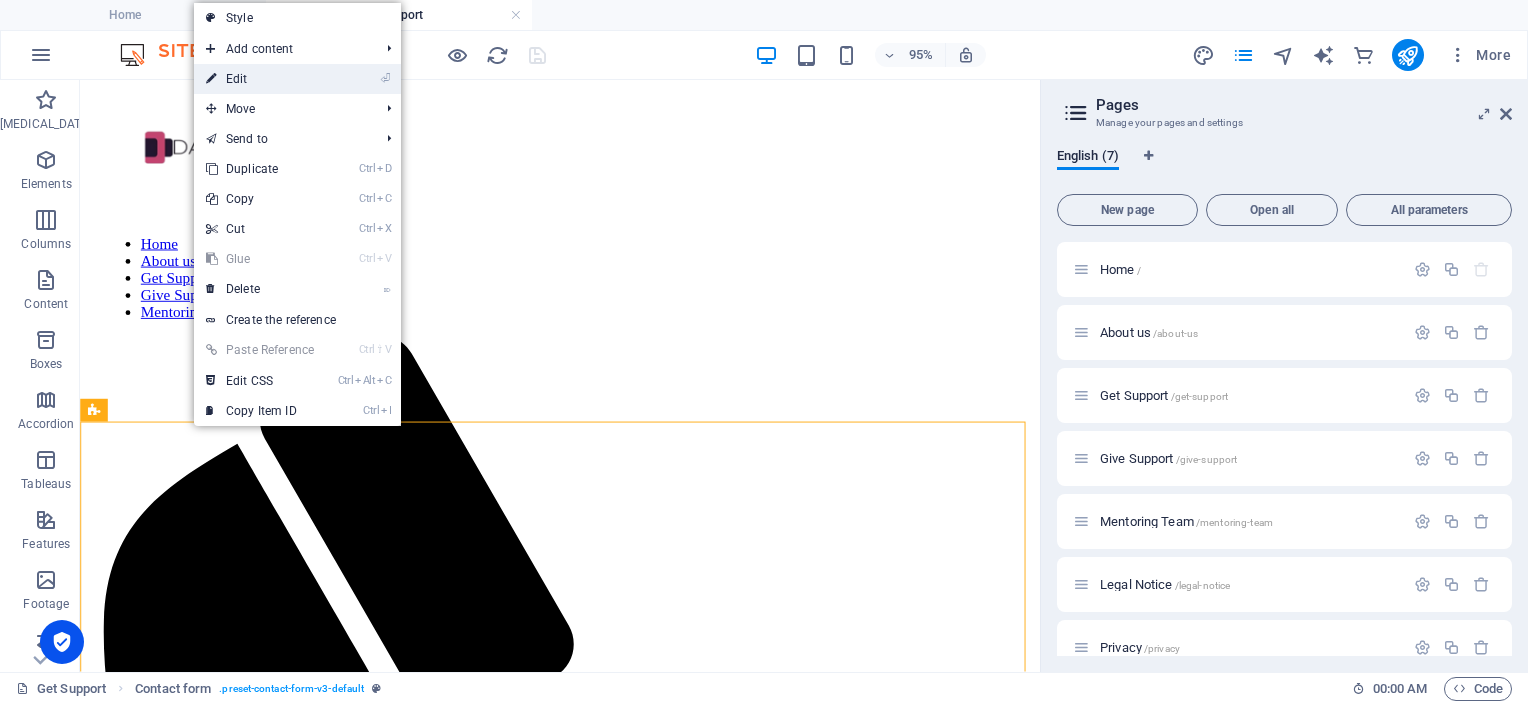 click on "⏎  Edit" at bounding box center (260, 79) 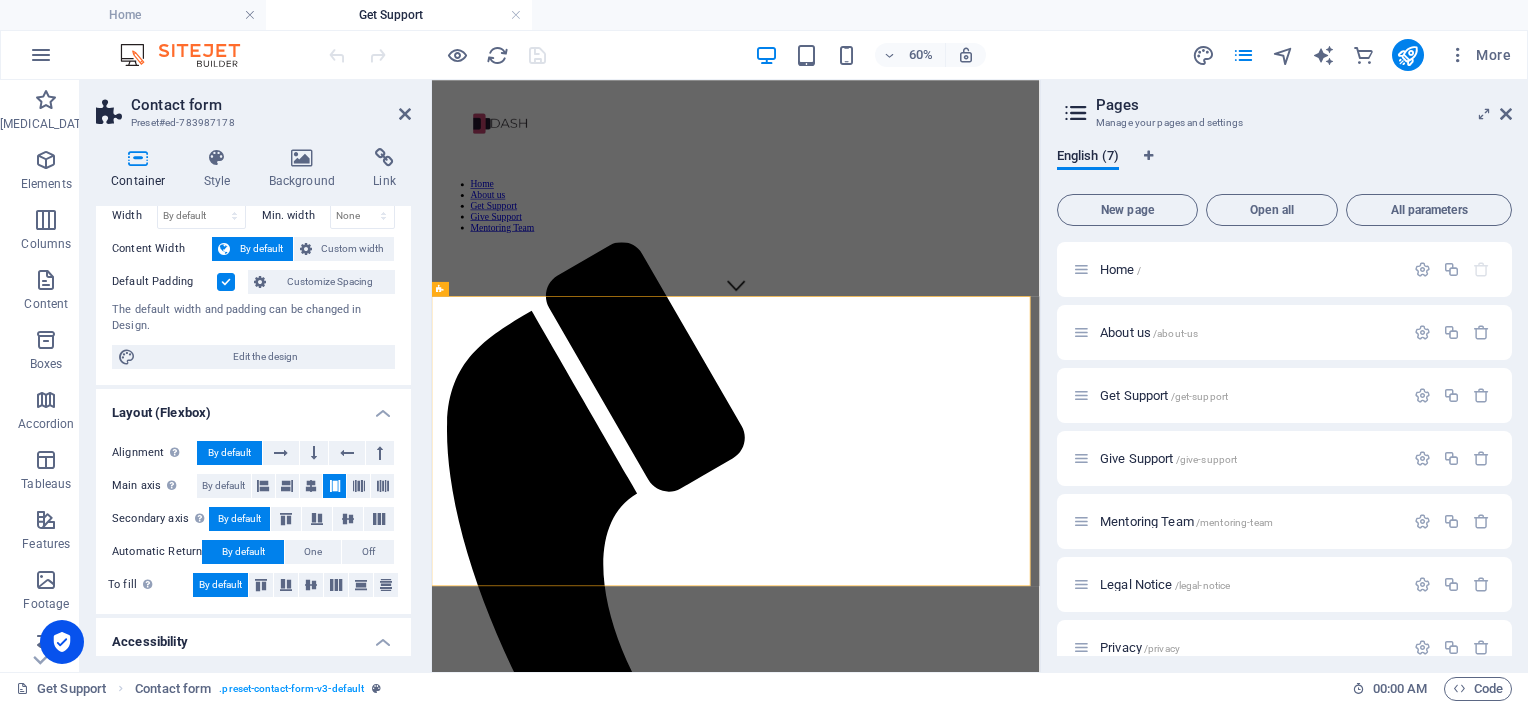 scroll, scrollTop: 0, scrollLeft: 0, axis: both 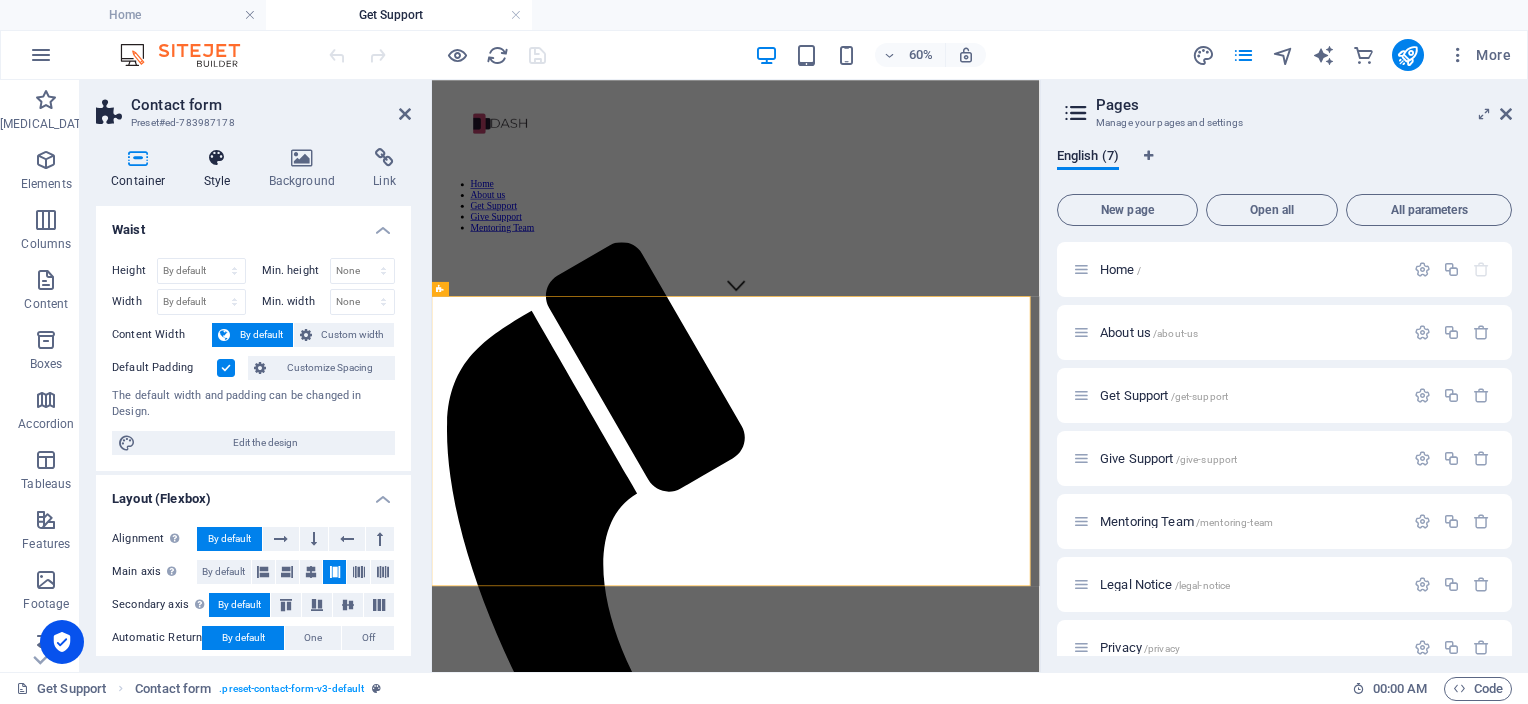 click at bounding box center (217, 158) 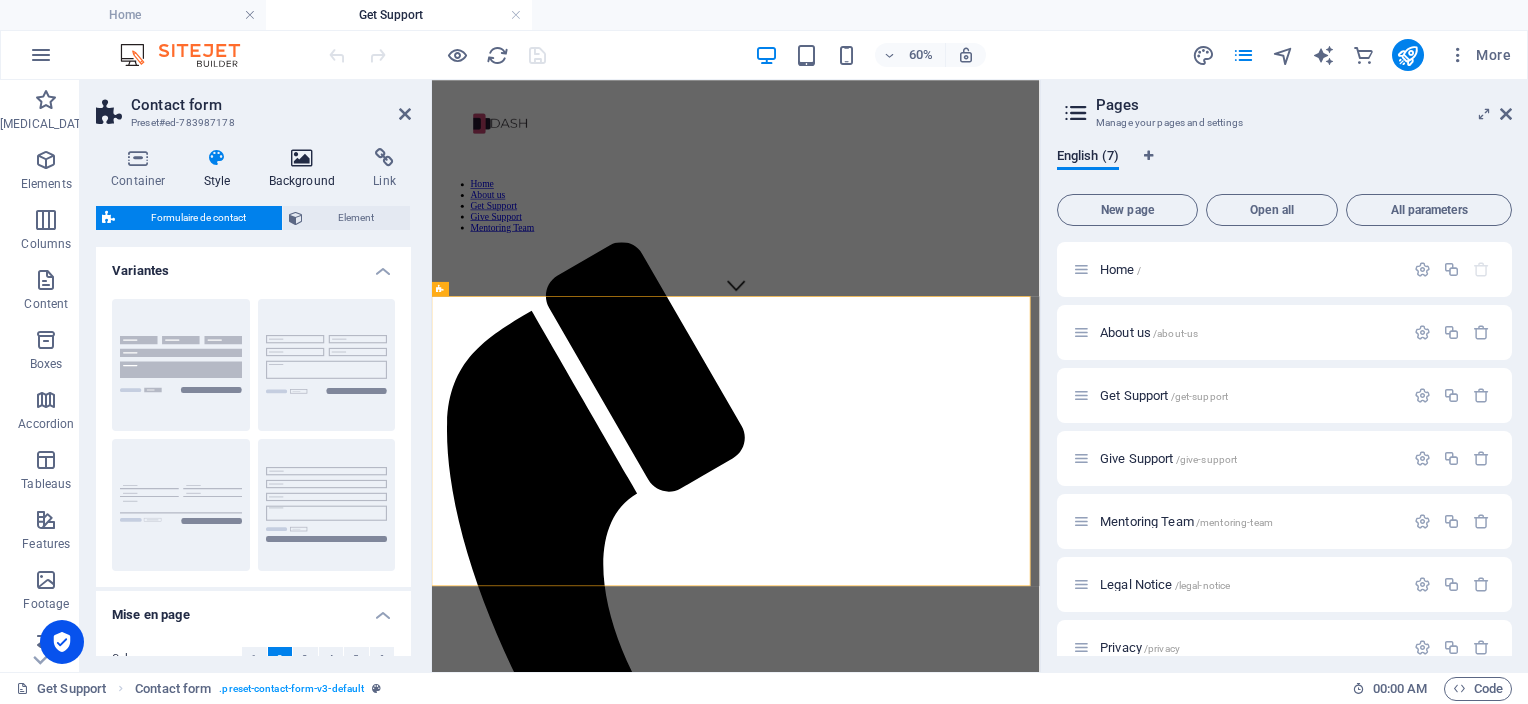 click at bounding box center (302, 158) 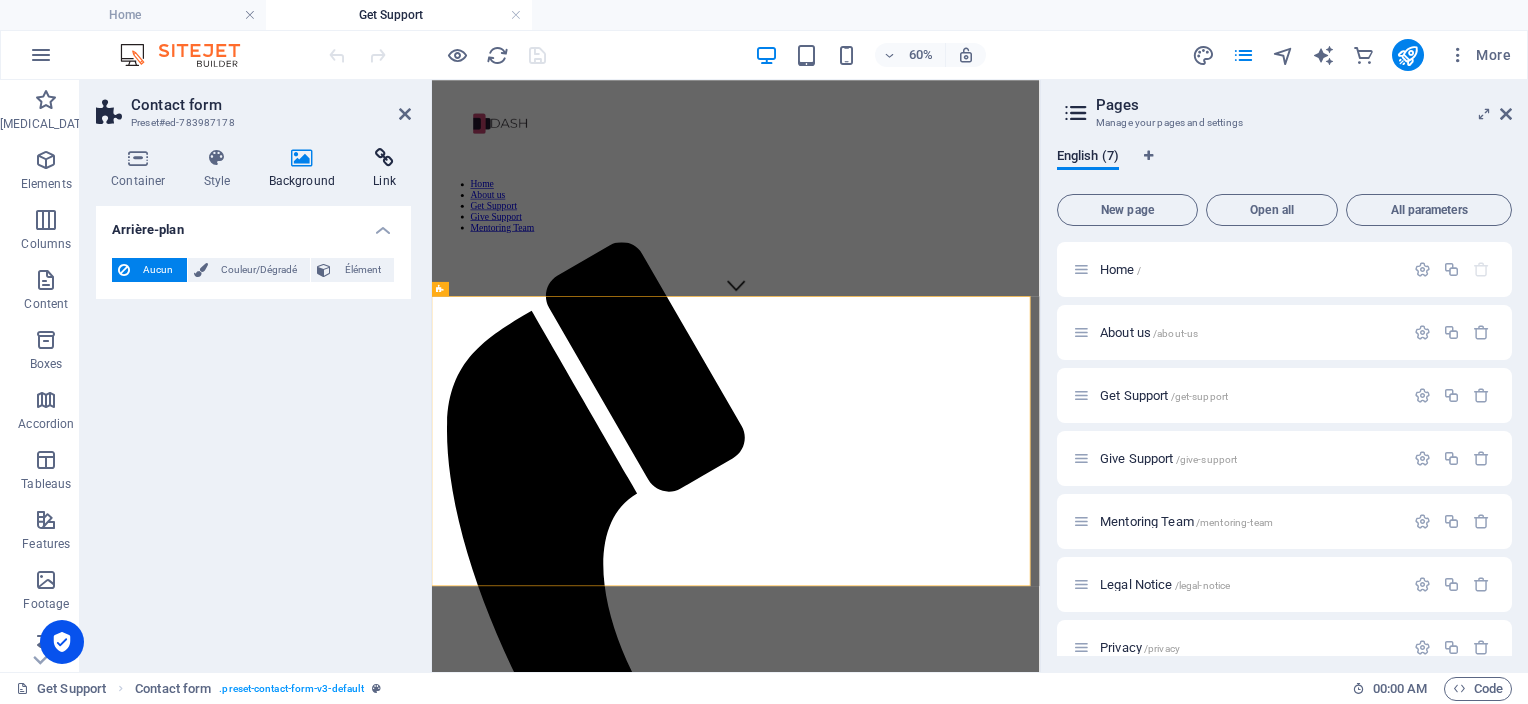 click at bounding box center (384, 158) 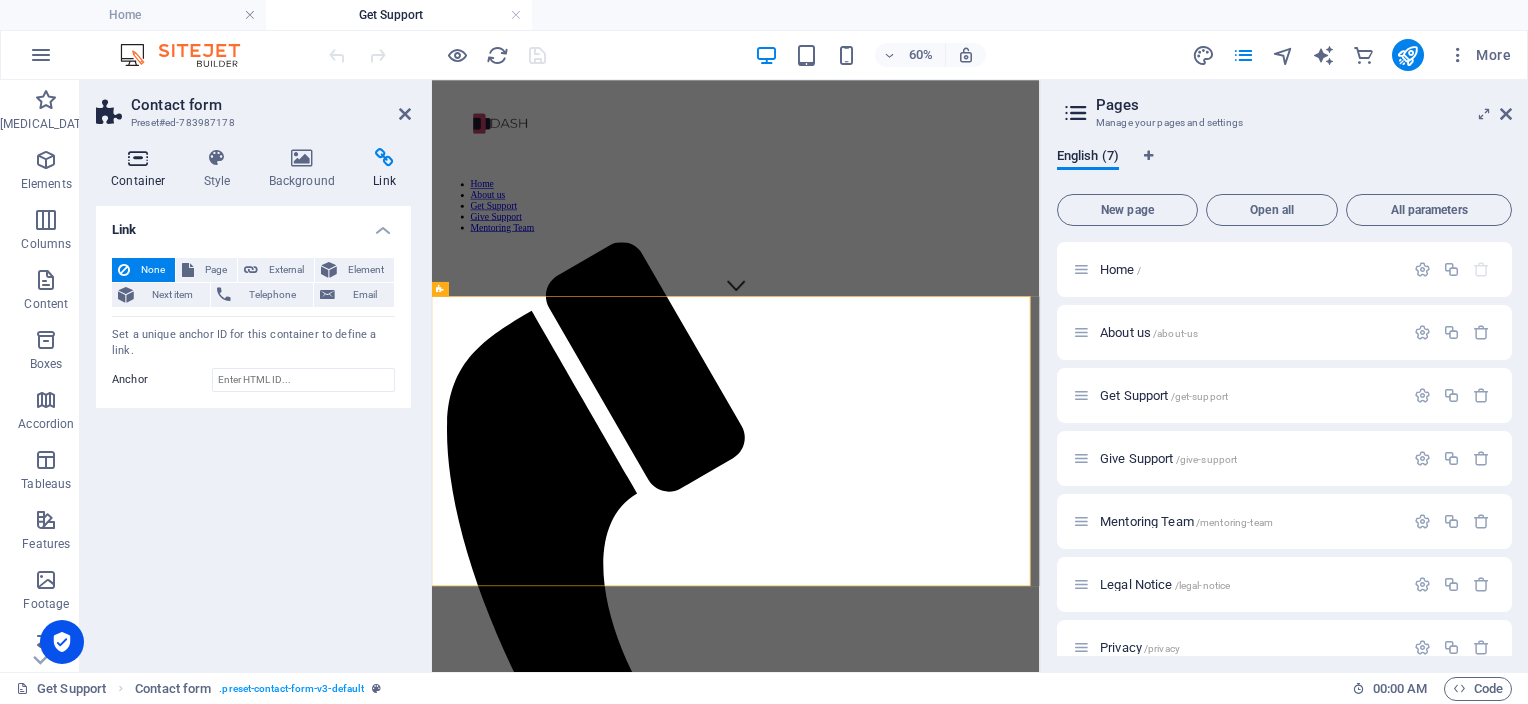 click at bounding box center [138, 158] 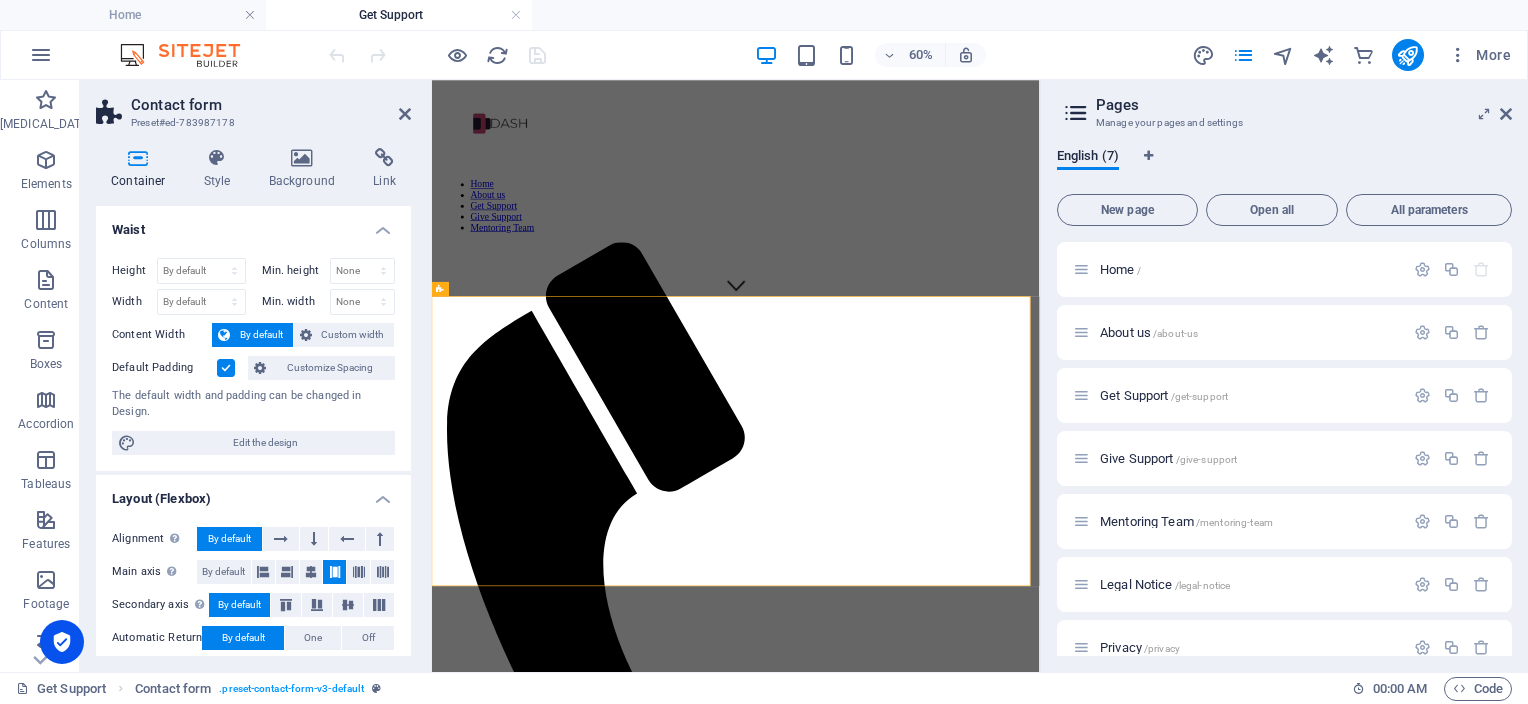 drag, startPoint x: 406, startPoint y: 265, endPoint x: 405, endPoint y: 278, distance: 13.038404 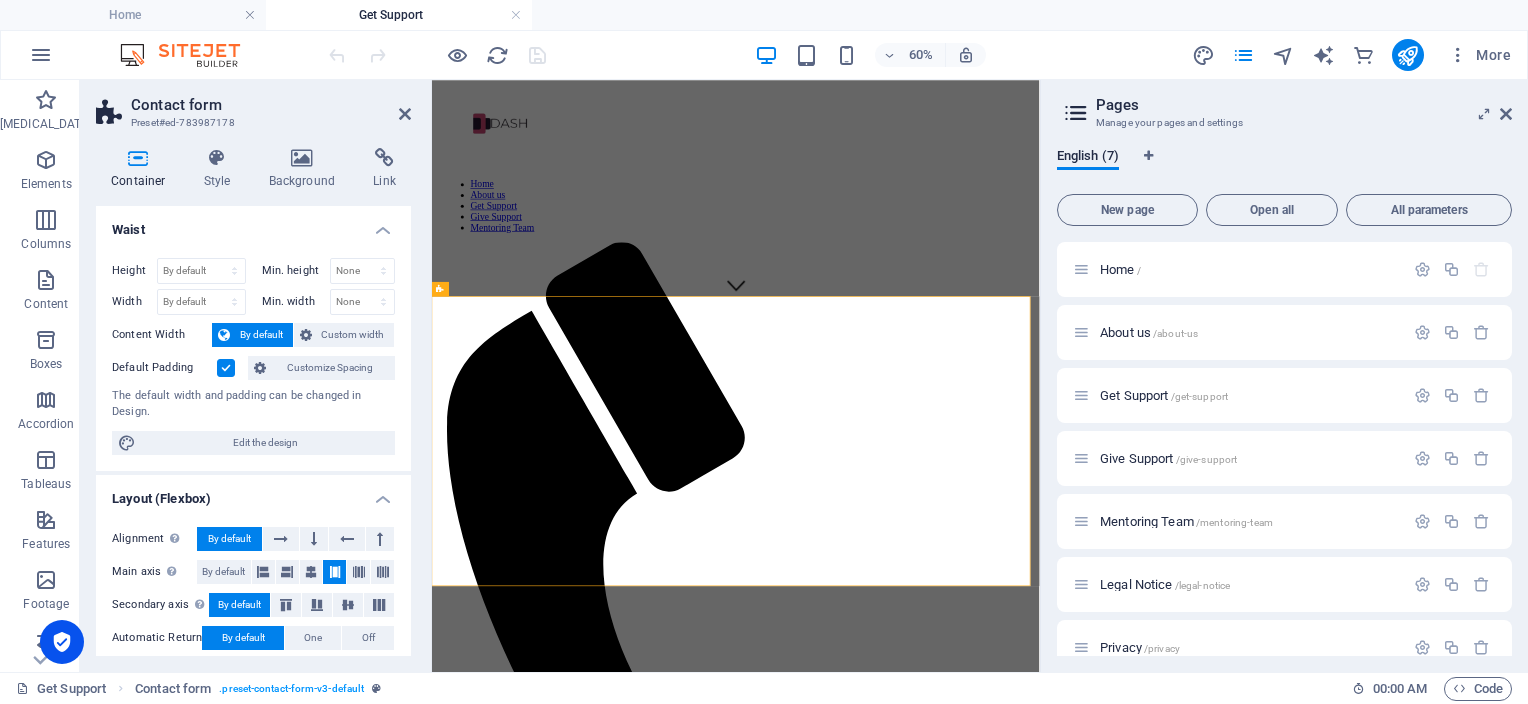 drag, startPoint x: 406, startPoint y: 292, endPoint x: 408, endPoint y: 348, distance: 56.0357 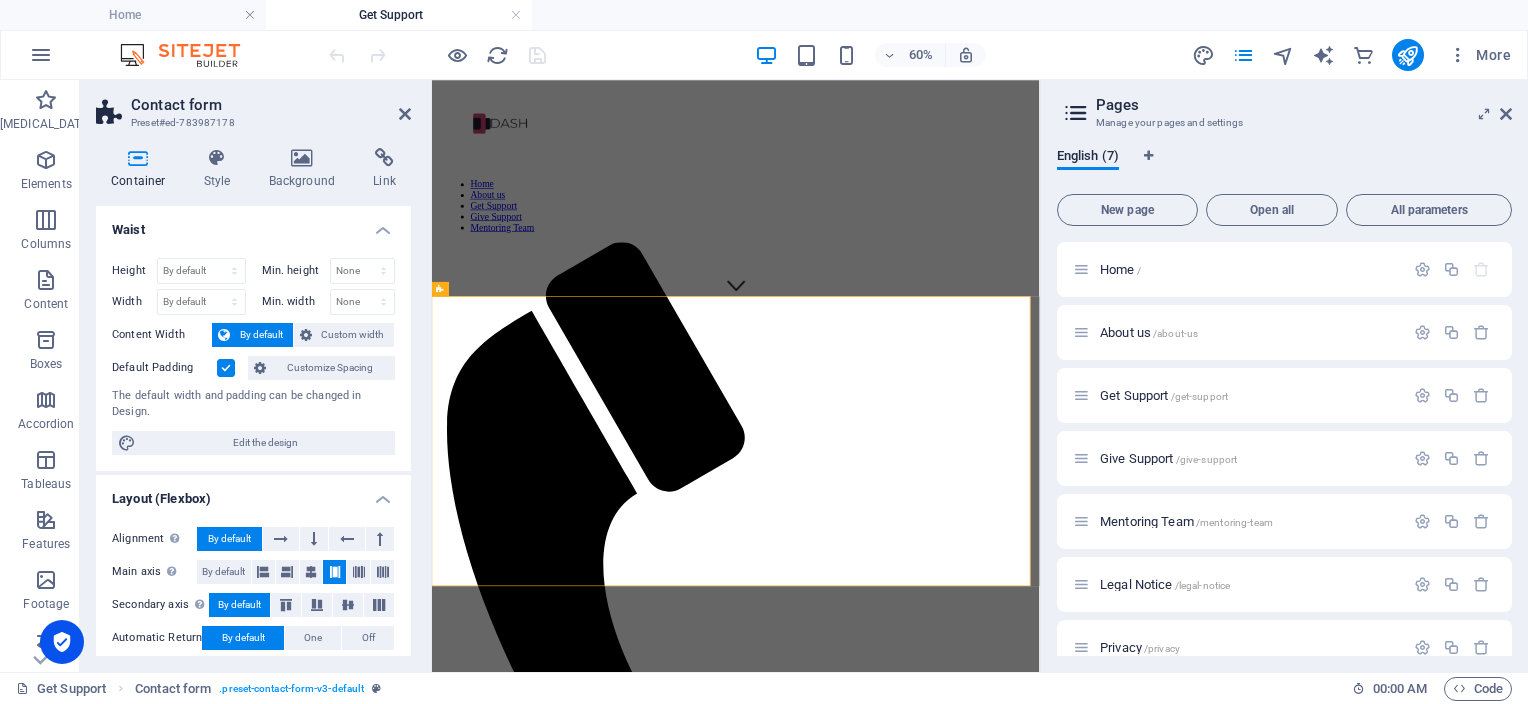 click on "Waist Height By default Px Rem % vh Vw Min. height None Px Rem % vh Vw Width By default Px Rem % Em vh Vw Min. width None Px Rem % vh Vw Content Width By default Custom width Largeur Par défaut px rem % em vh vw Largeur min. Aucun px rem % vh vw Default Padding Customize Spacing The default width and padding can be changed in Design. Edit the design Layout (Flexbox) Alignment Determines the direction of the axis (flex). By default Main axis Determines how elements should behave along the main axis of this container (justify content) By default Secondary axis Controls the vertical direction of the element inside the container (align-items). By default Automatic Return By default One Off To fill Controls the distances and direction of Y-axis elements on multiple lines (align-content). By default Accessibility ARIA helps assistive technologies (like screen readers) to understand the role, state, and behavior of web elements Role The ARIA role defines the purpose of an element.  None Alert Article Banner How Fan" at bounding box center (253, 431) 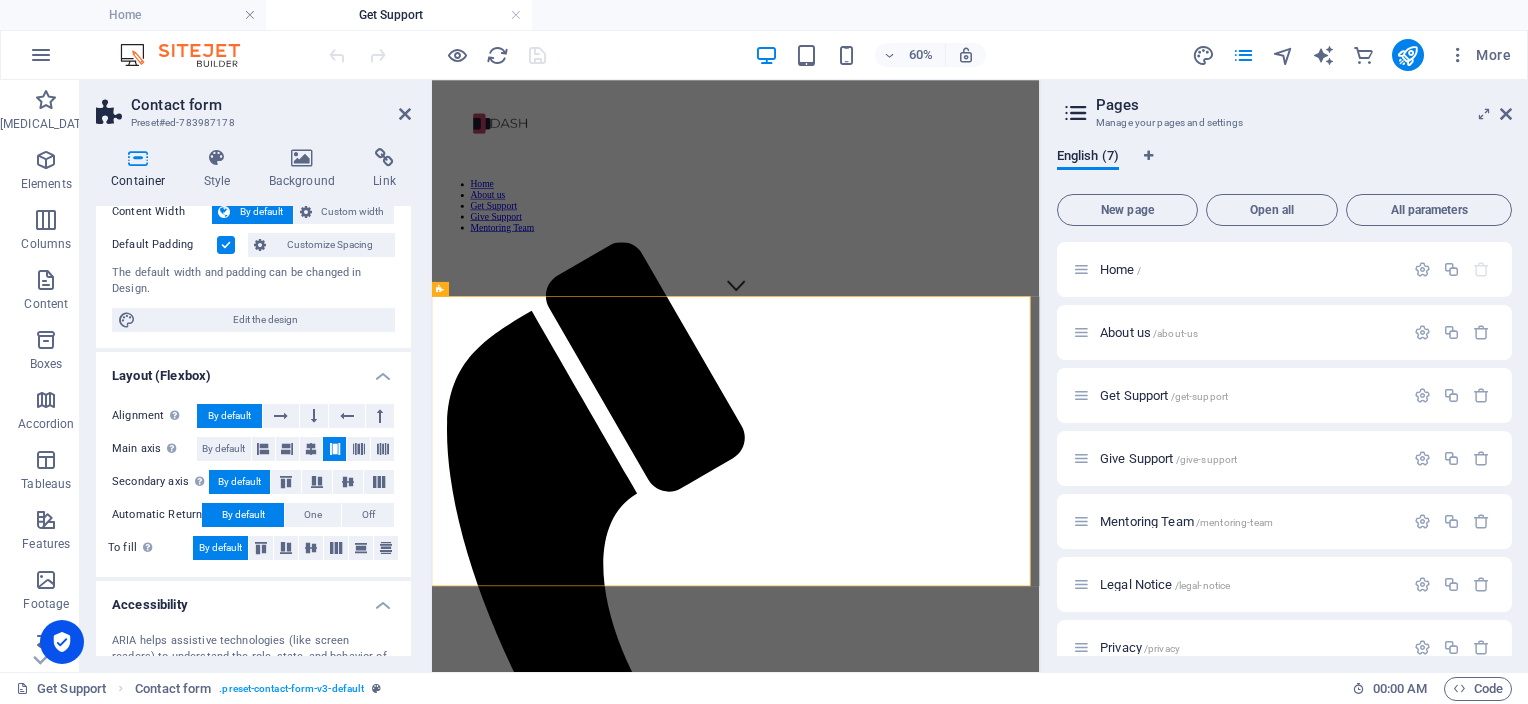 scroll, scrollTop: 0, scrollLeft: 0, axis: both 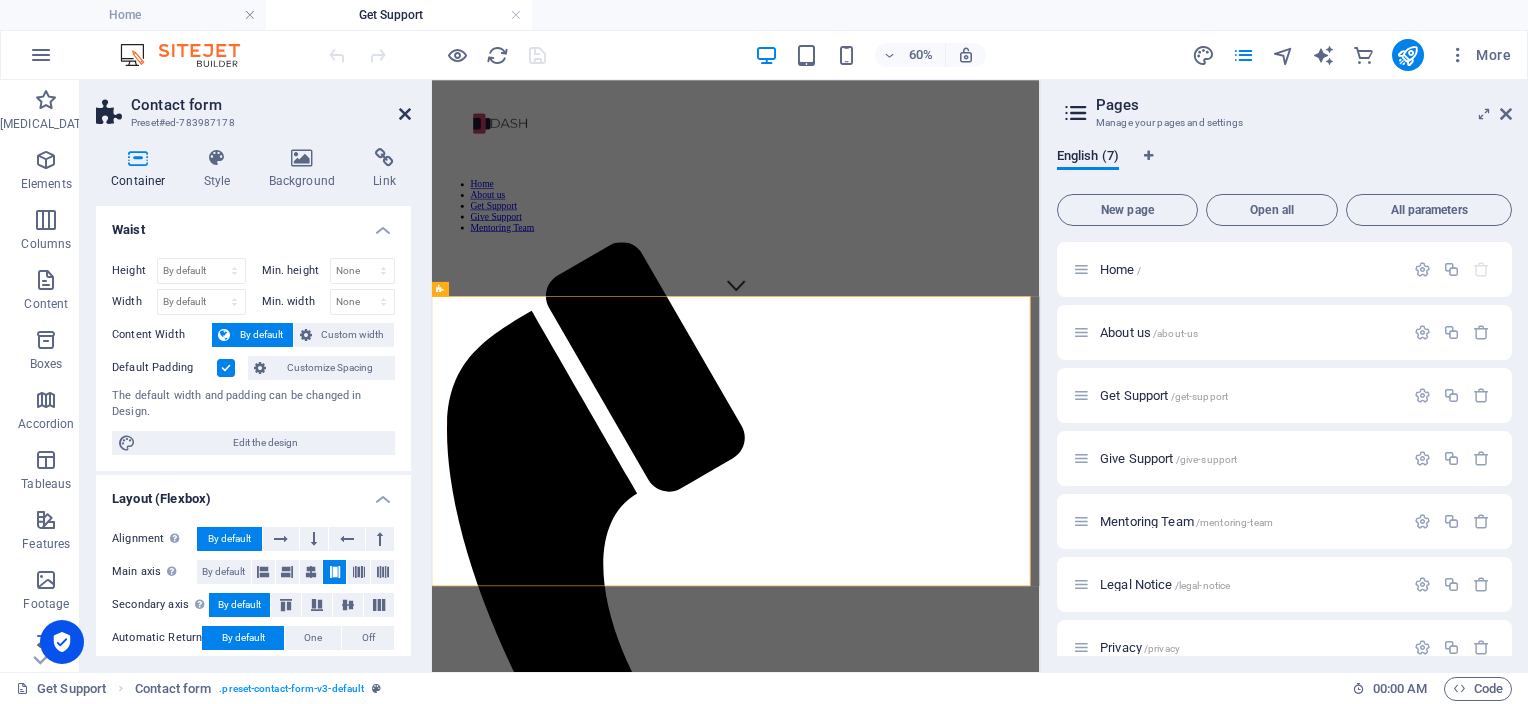 click at bounding box center [405, 114] 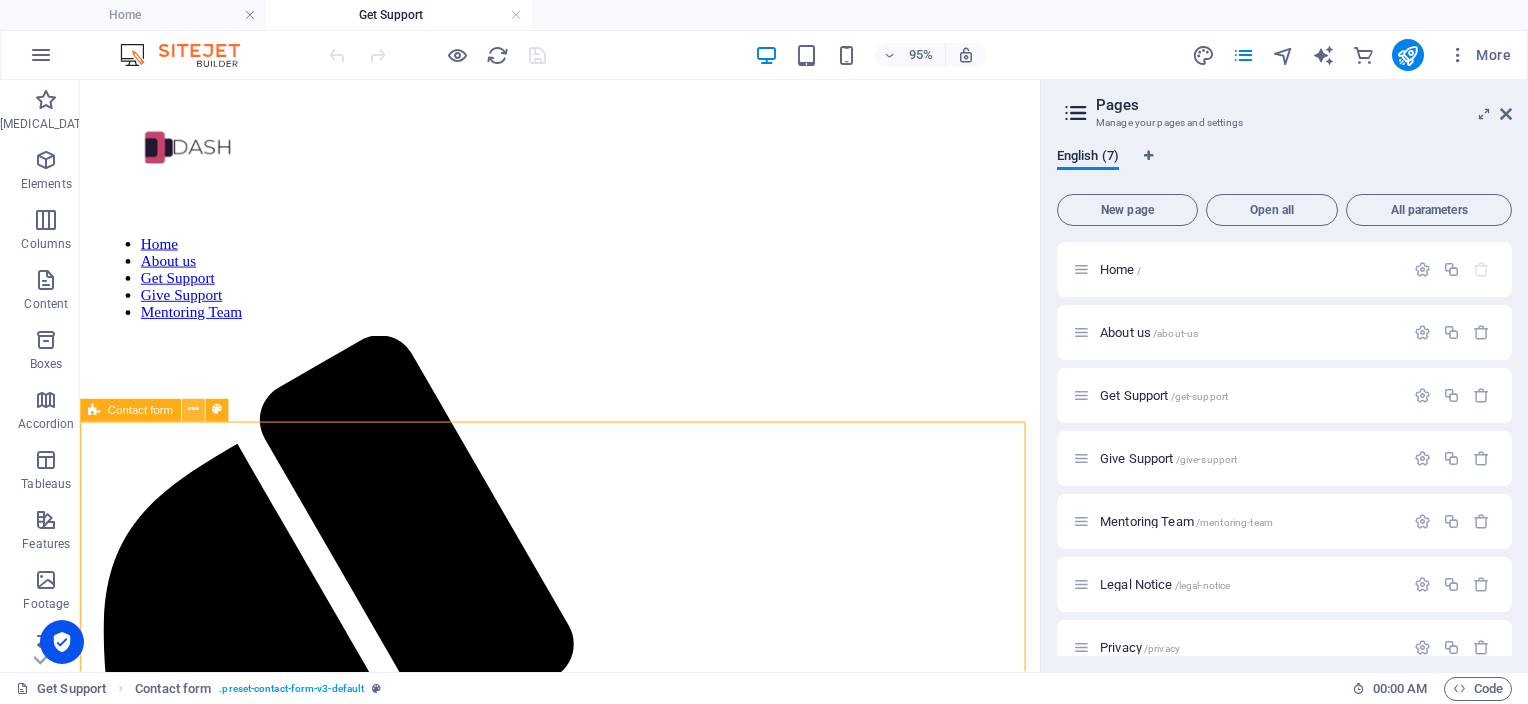 click at bounding box center [193, 410] 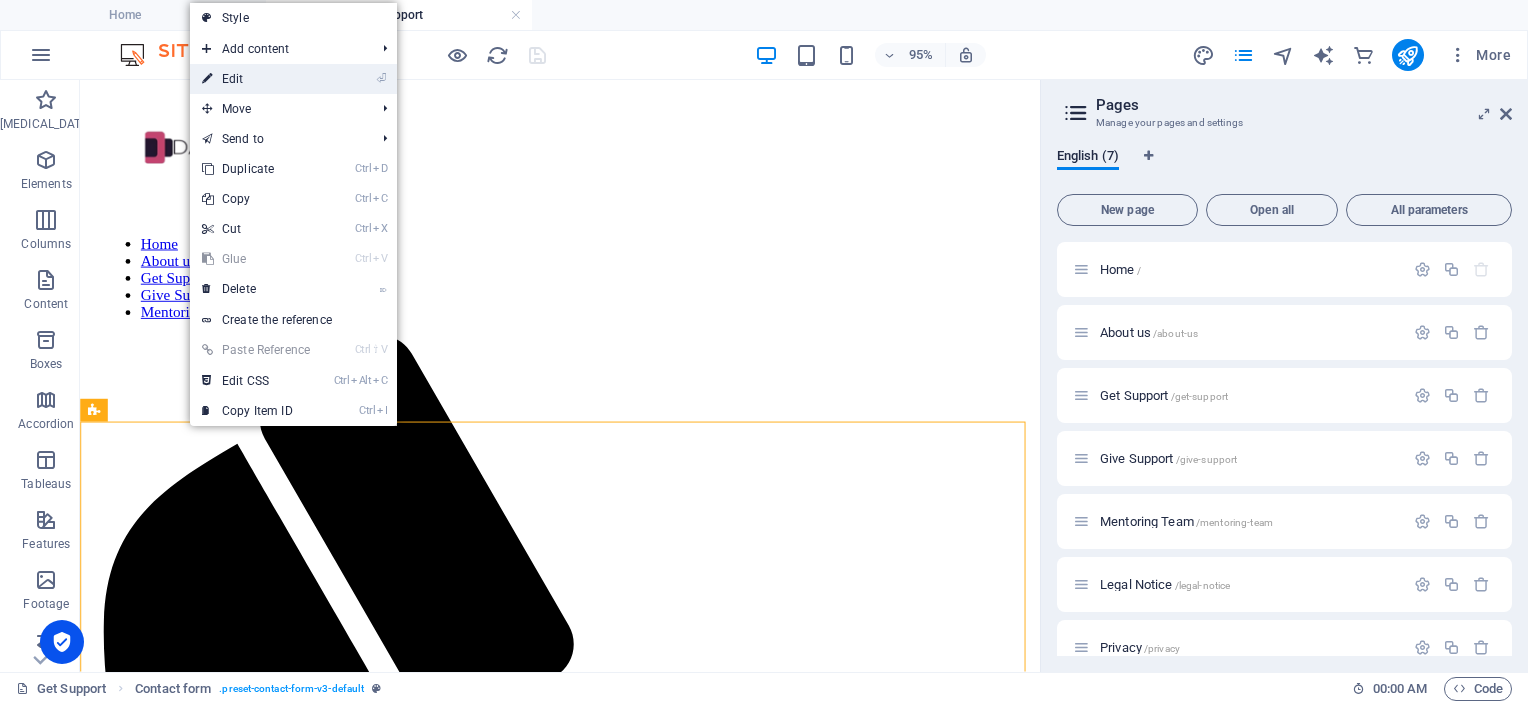 click on "⏎  Edit" at bounding box center [256, 79] 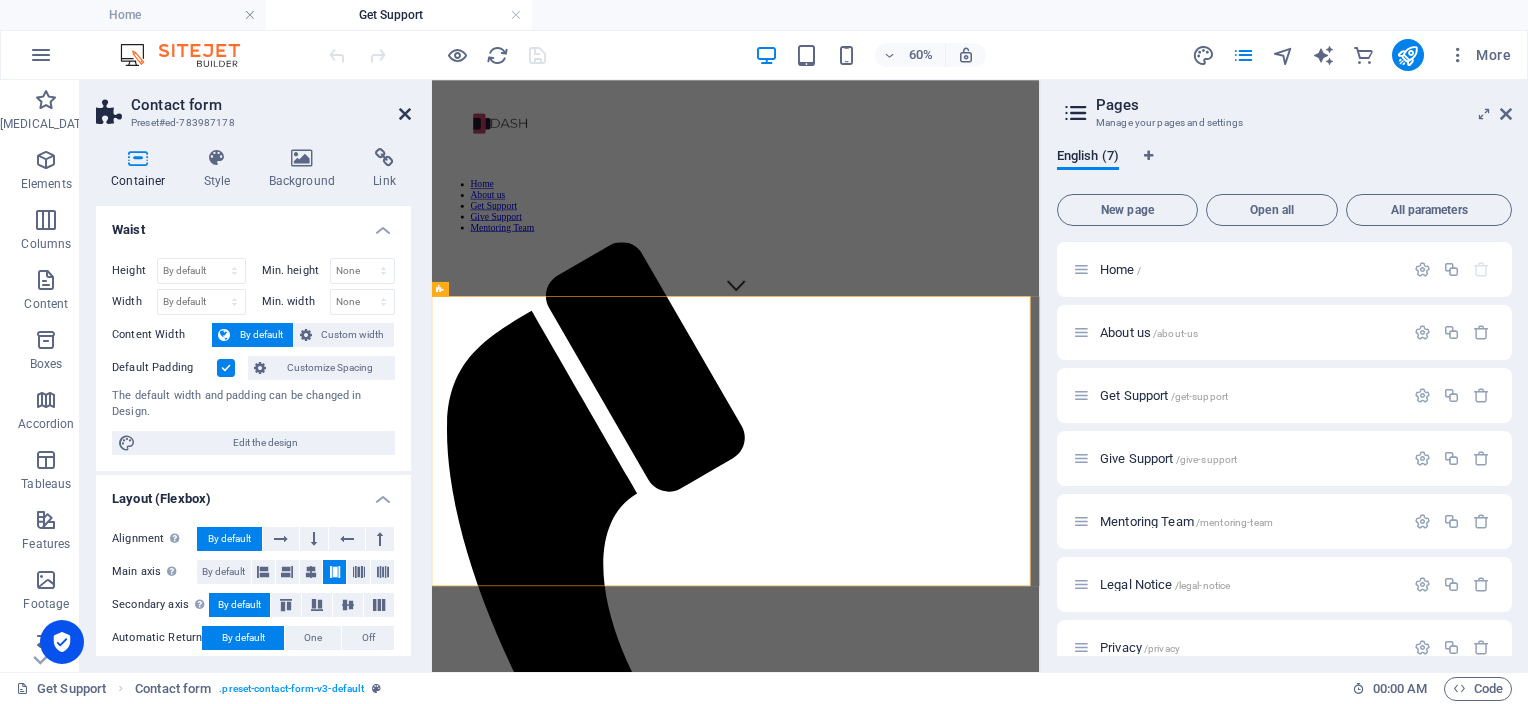 click at bounding box center [405, 114] 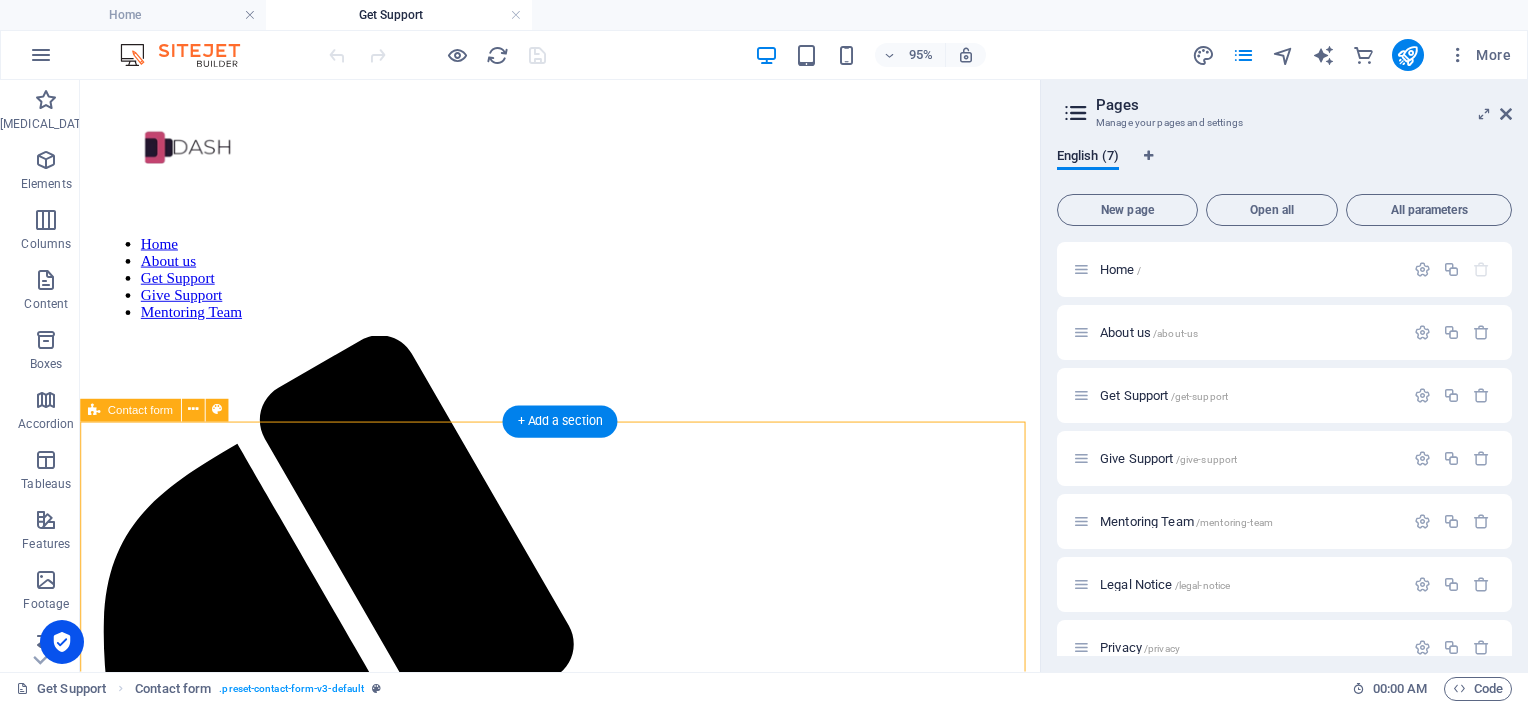 click on "(I have read and understand the privacy policy) Non lisible ? Générer à nouveau. Send" at bounding box center (585, 2040) 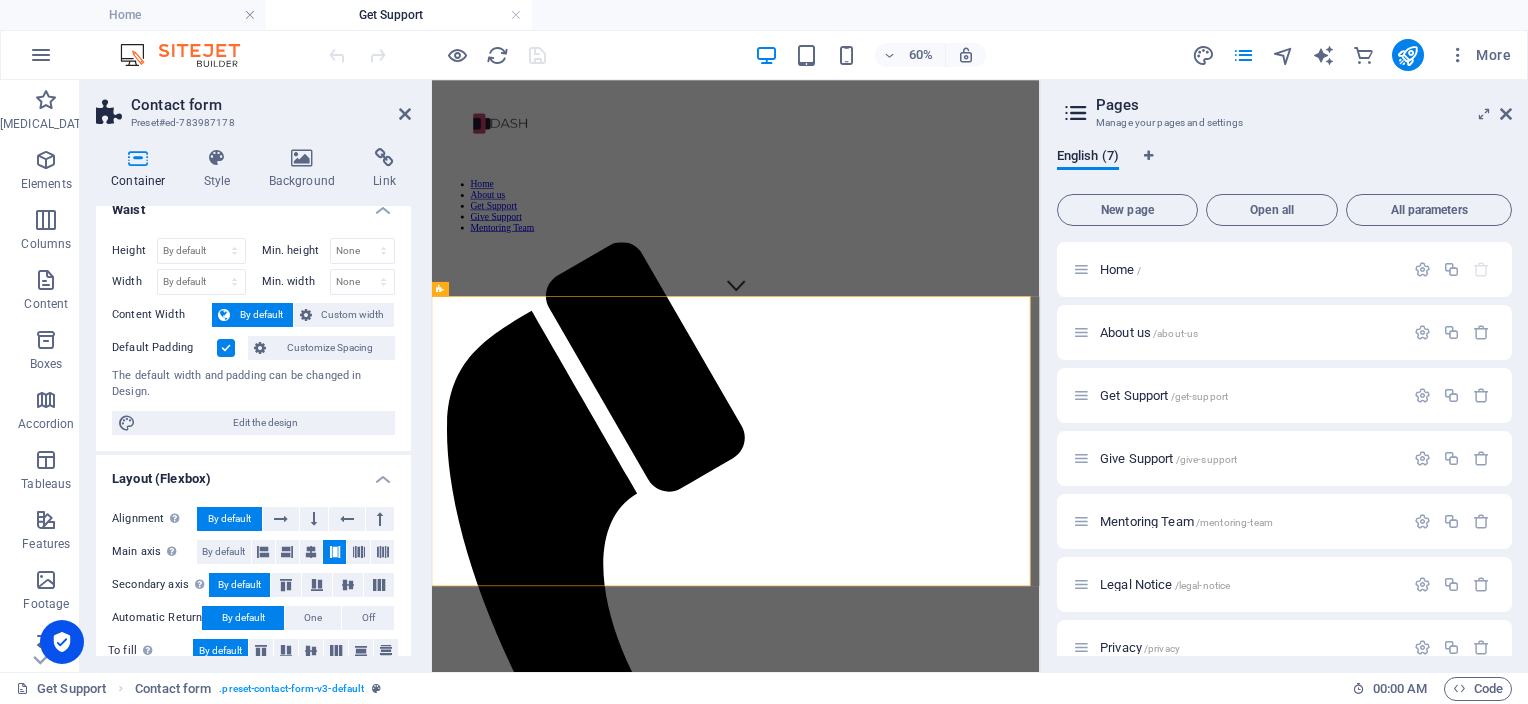 scroll, scrollTop: 0, scrollLeft: 0, axis: both 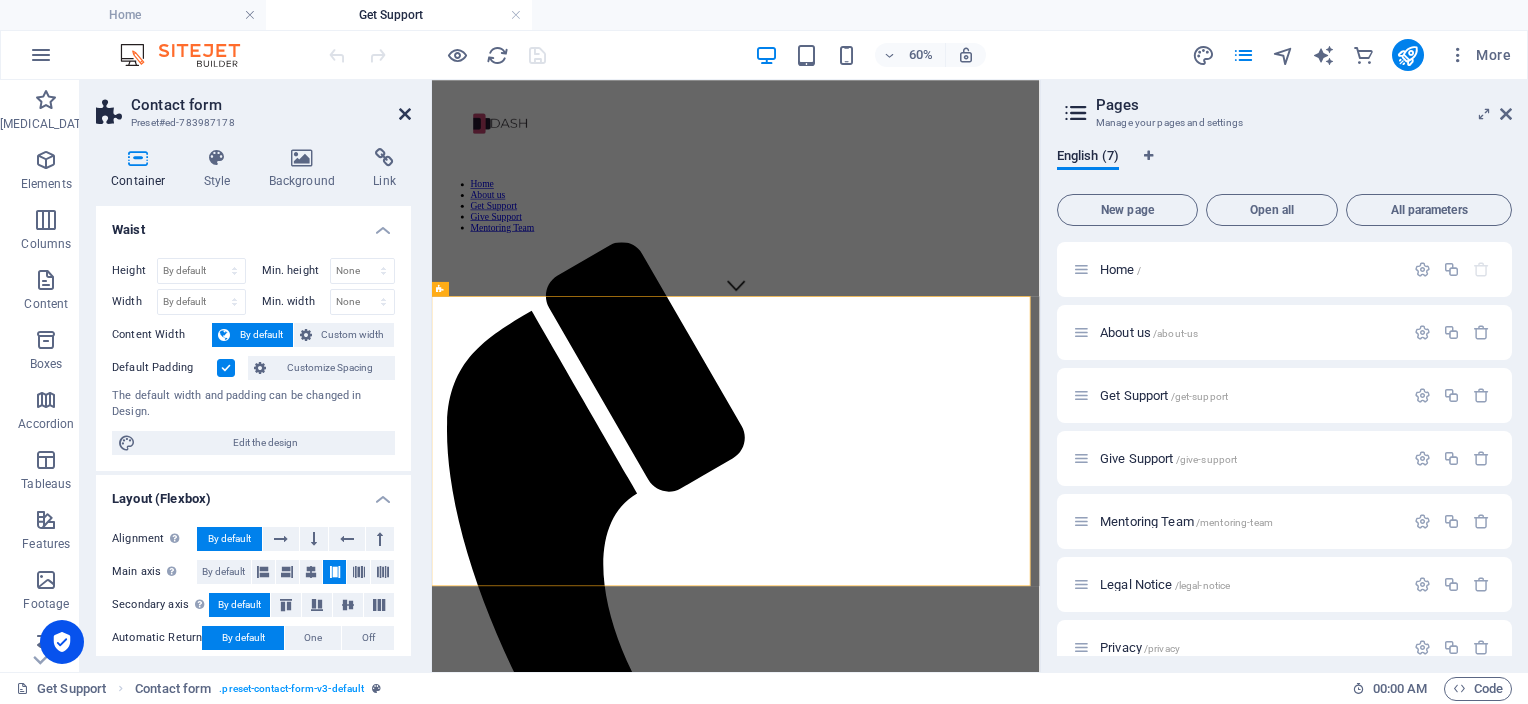click at bounding box center [405, 114] 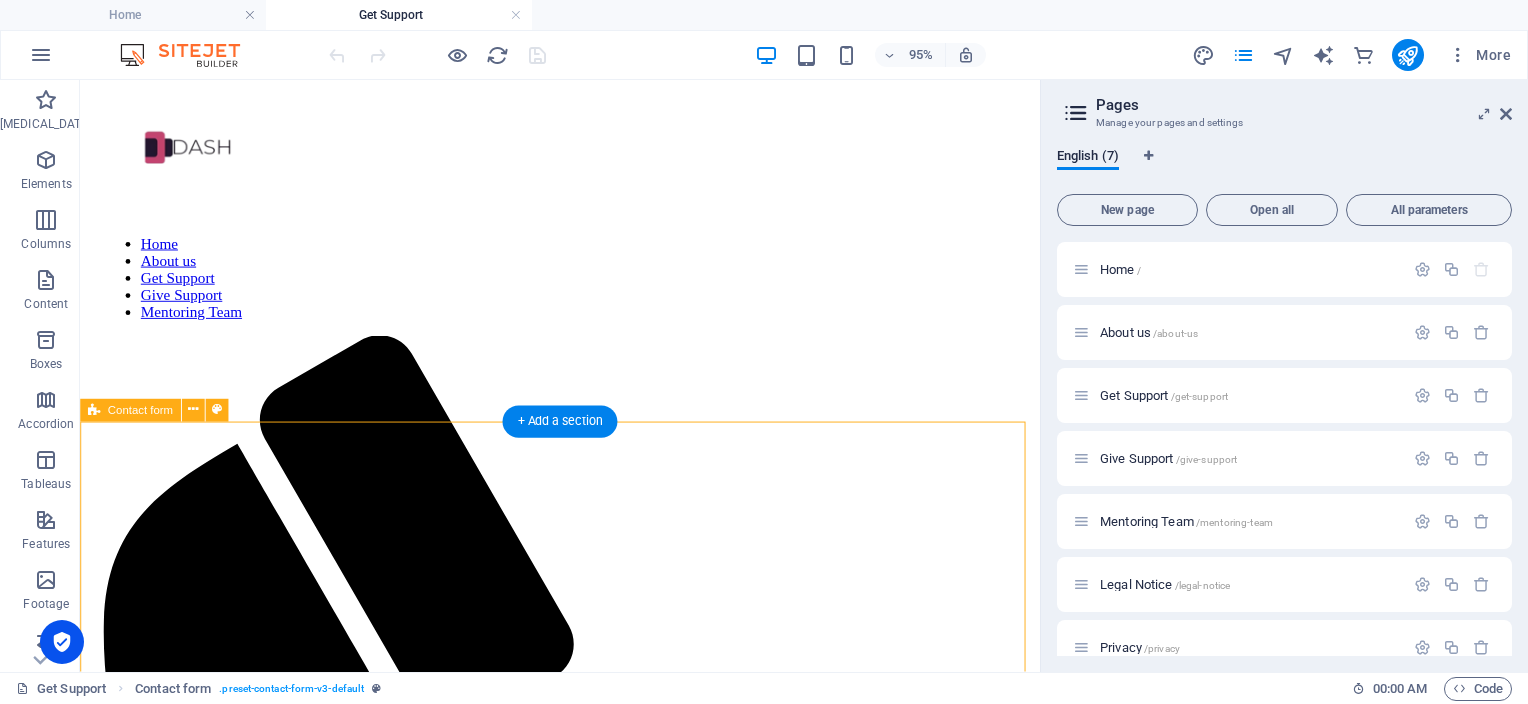click on "(I have read and understand the privacy policy) Non lisible ? Générer à nouveau. Send" at bounding box center (585, 2040) 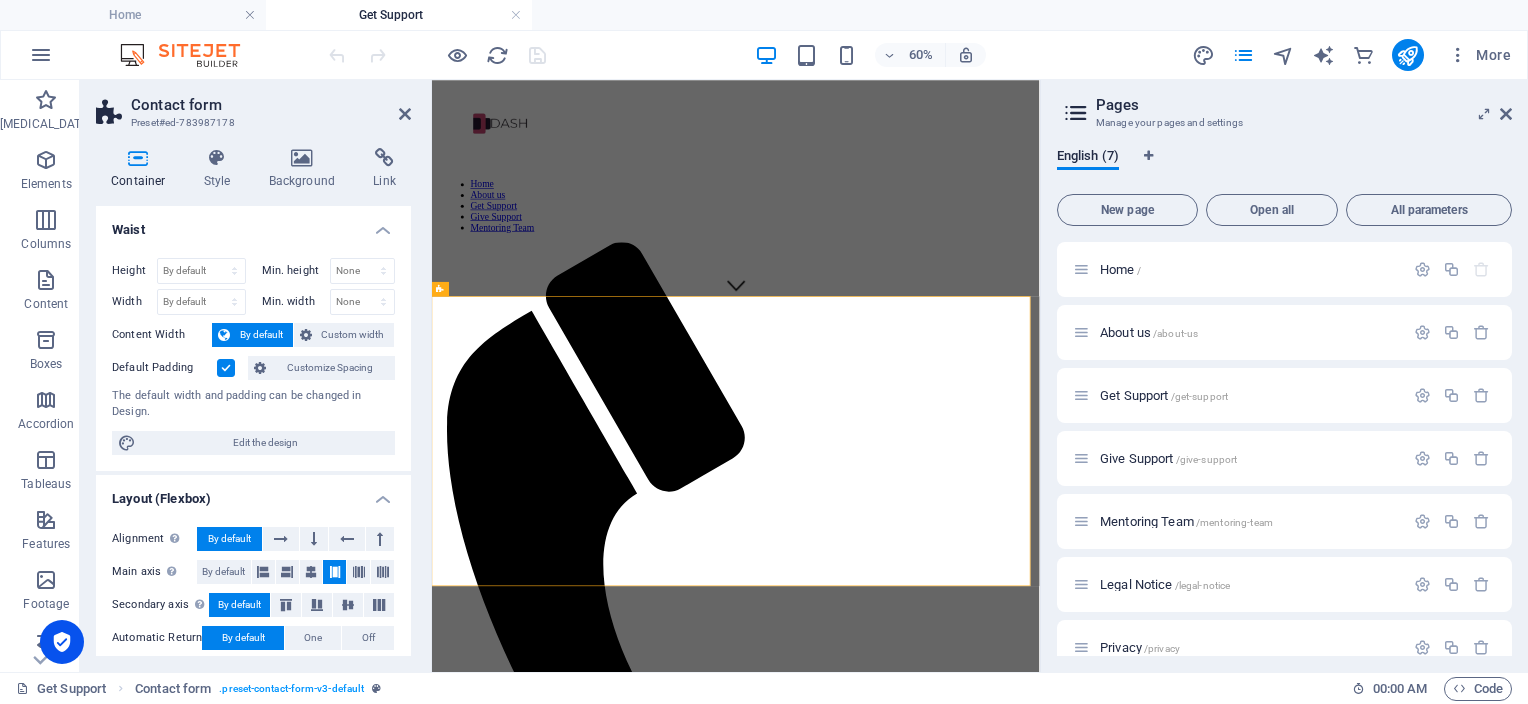 drag, startPoint x: 404, startPoint y: 378, endPoint x: 404, endPoint y: 412, distance: 34 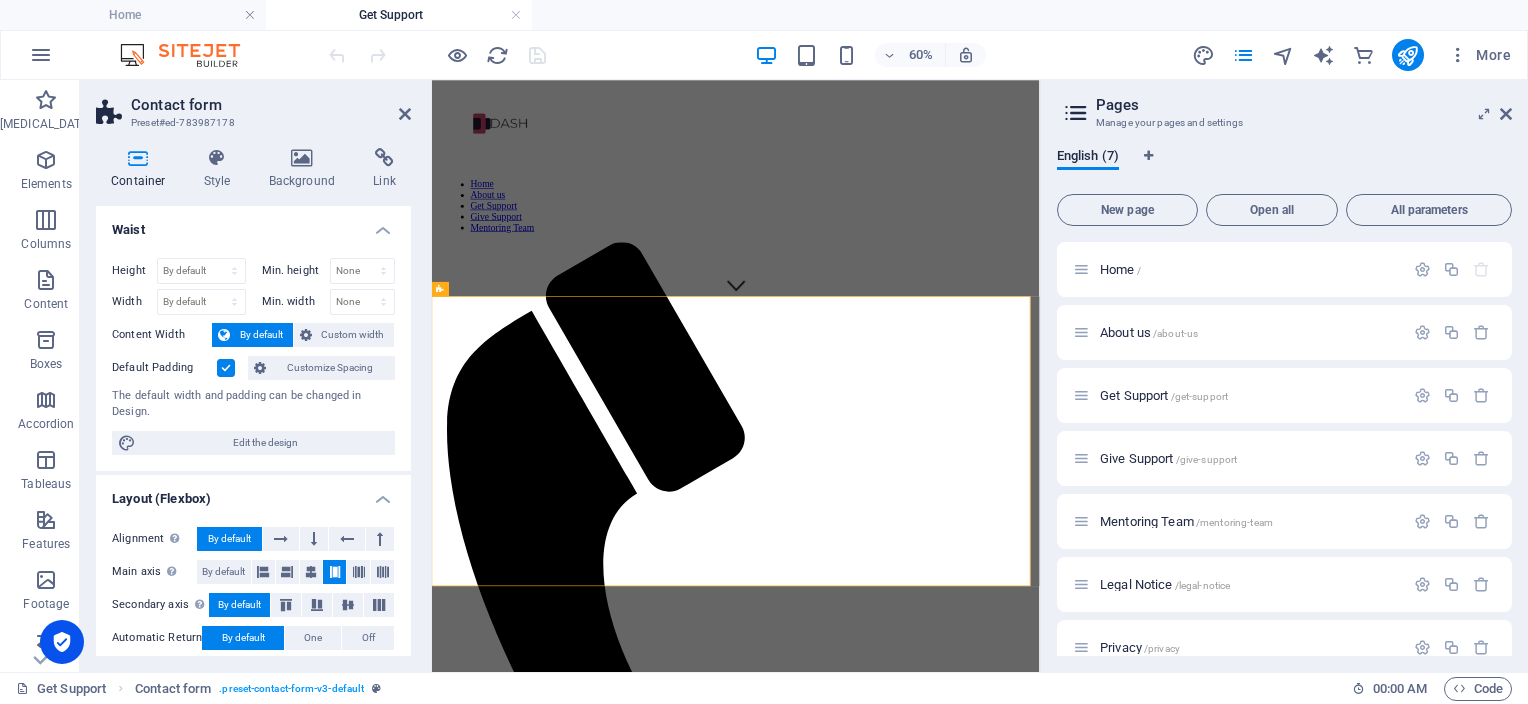 click on "Height By default Px Rem % vh Vw Min. height None Px Rem % vh Vw Width By default Px Rem % Em vh Vw Min. width None Px Rem % vh Vw Content Width By default Custom width Largeur Par défaut px rem % em vh vw Largeur min. Aucun px rem % vh vw Default Padding Customize Spacing The default width and padding can be changed in Design. Edit the design" at bounding box center [253, 356] 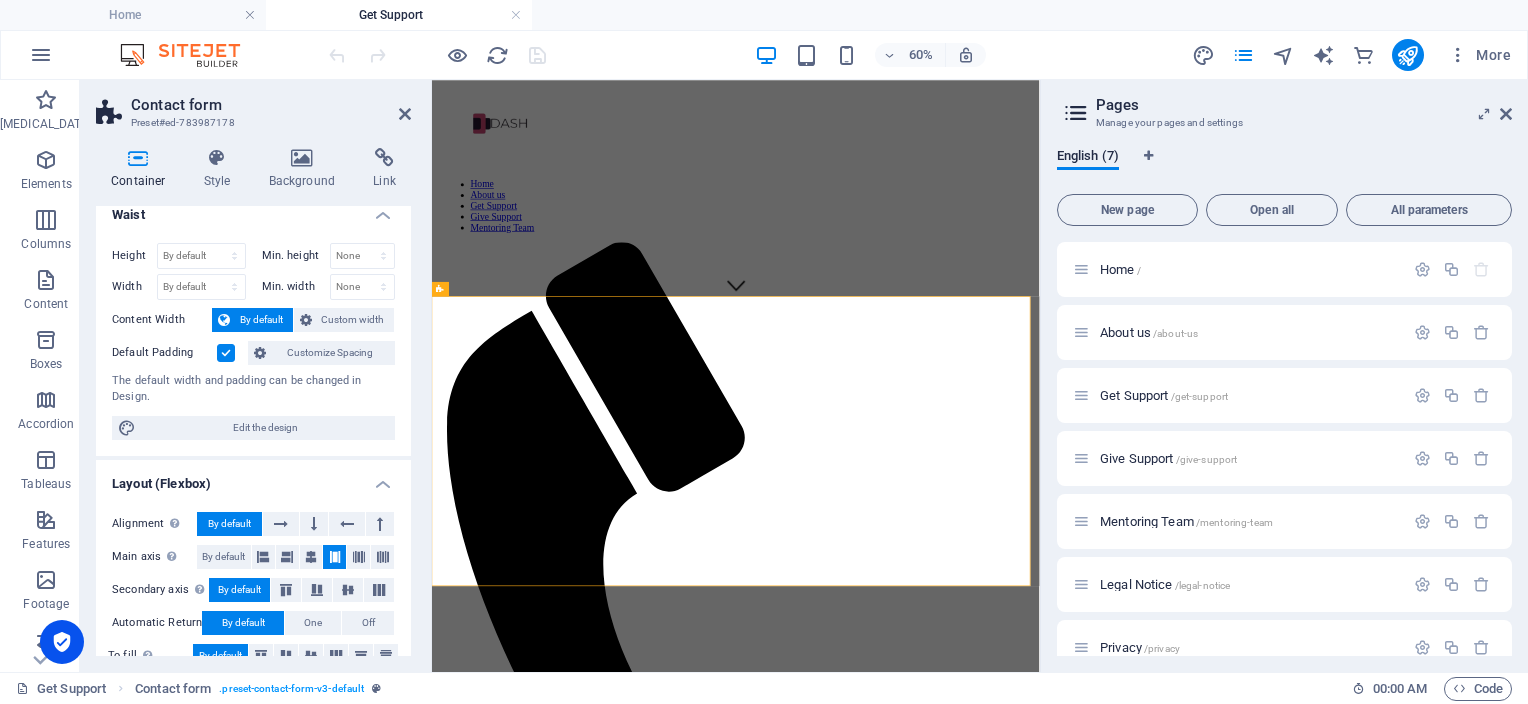 scroll, scrollTop: 0, scrollLeft: 0, axis: both 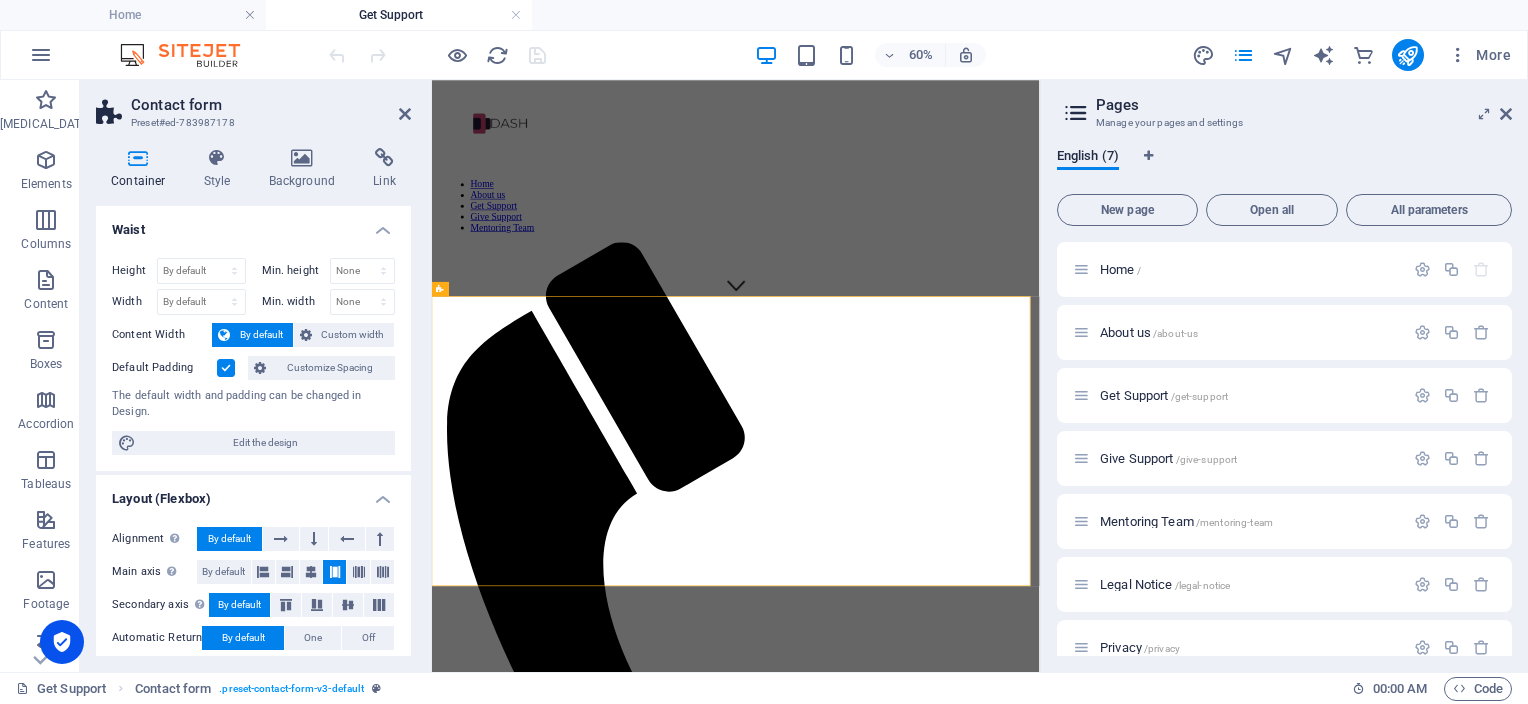 drag, startPoint x: 408, startPoint y: 421, endPoint x: 10, endPoint y: 513, distance: 408.4948 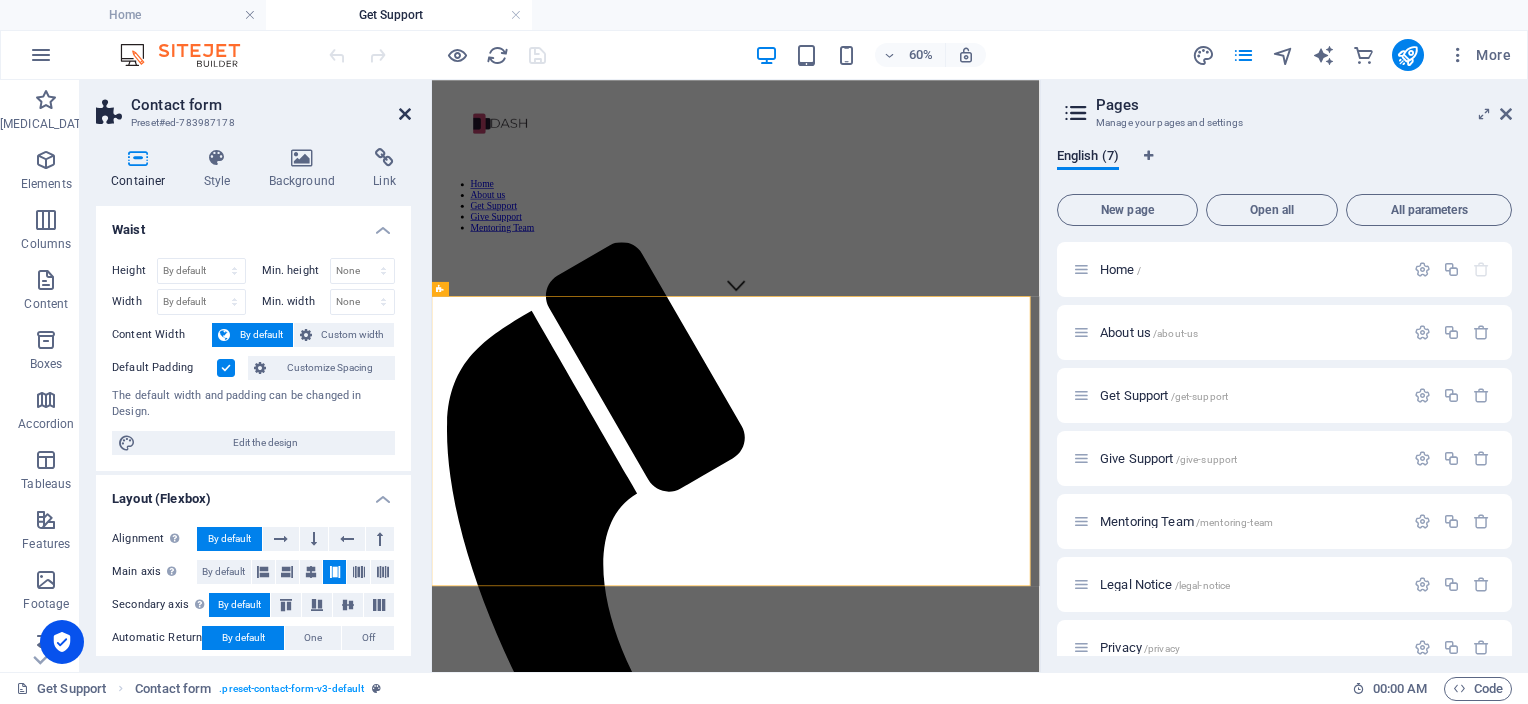 click at bounding box center (405, 114) 